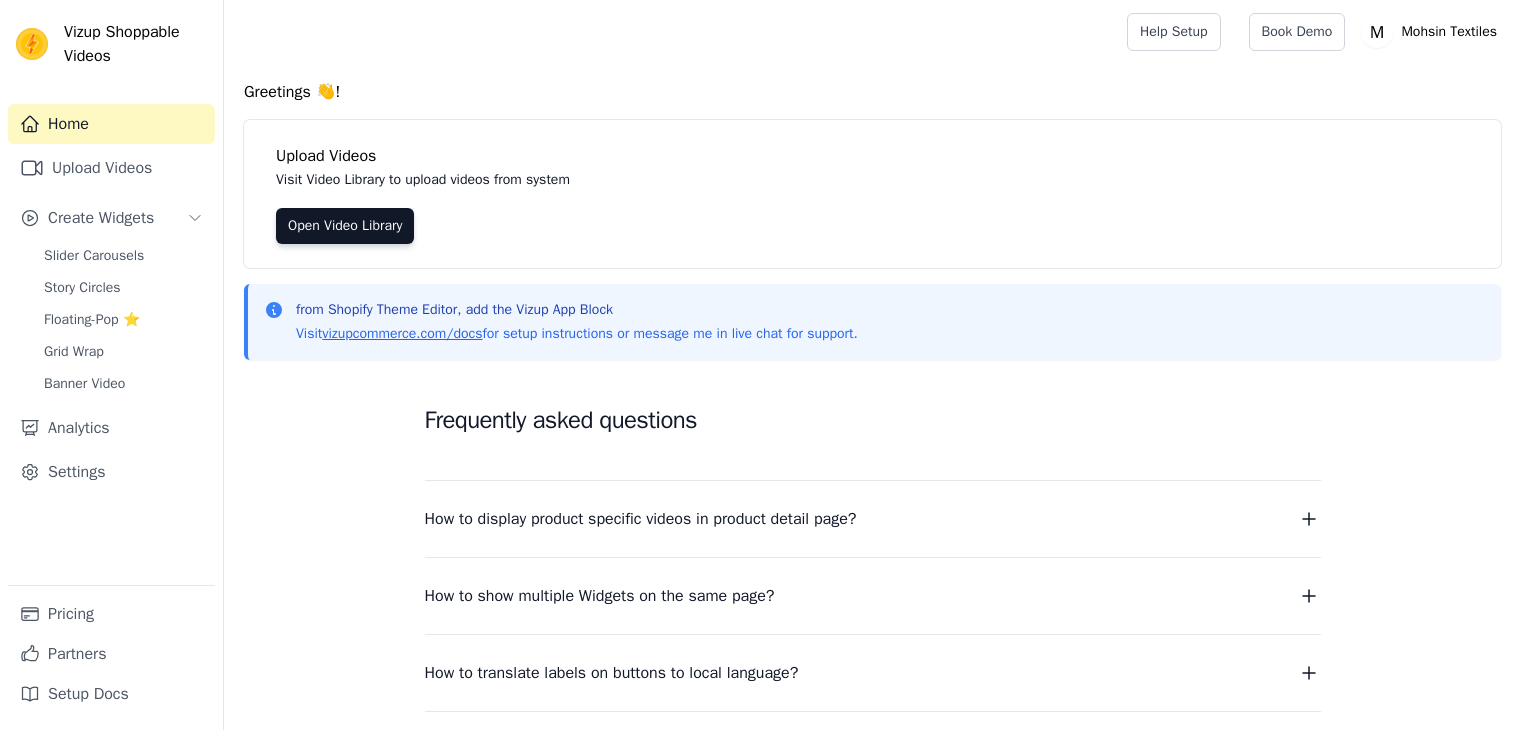 scroll, scrollTop: 0, scrollLeft: 0, axis: both 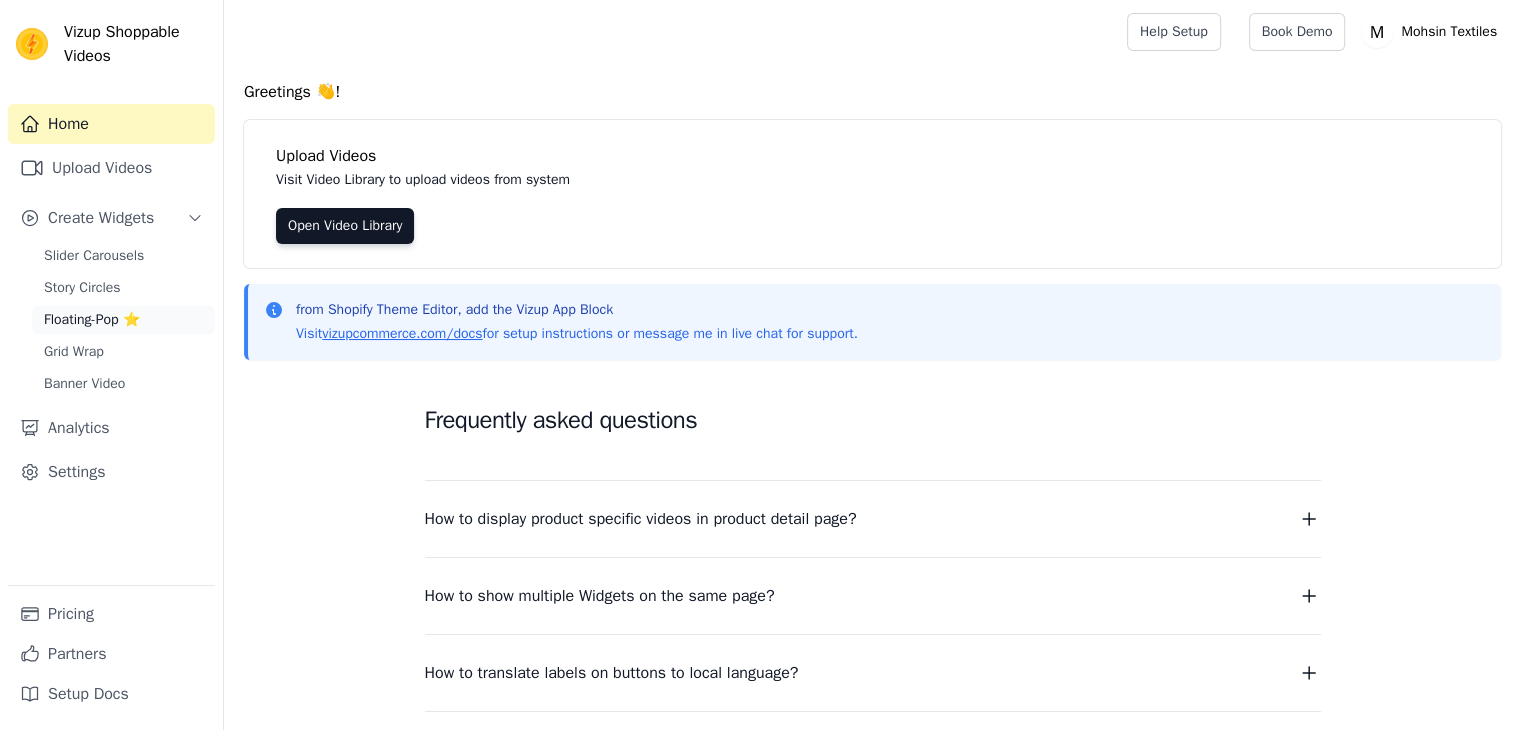 click on "Floating-Pop ⭐" at bounding box center (92, 320) 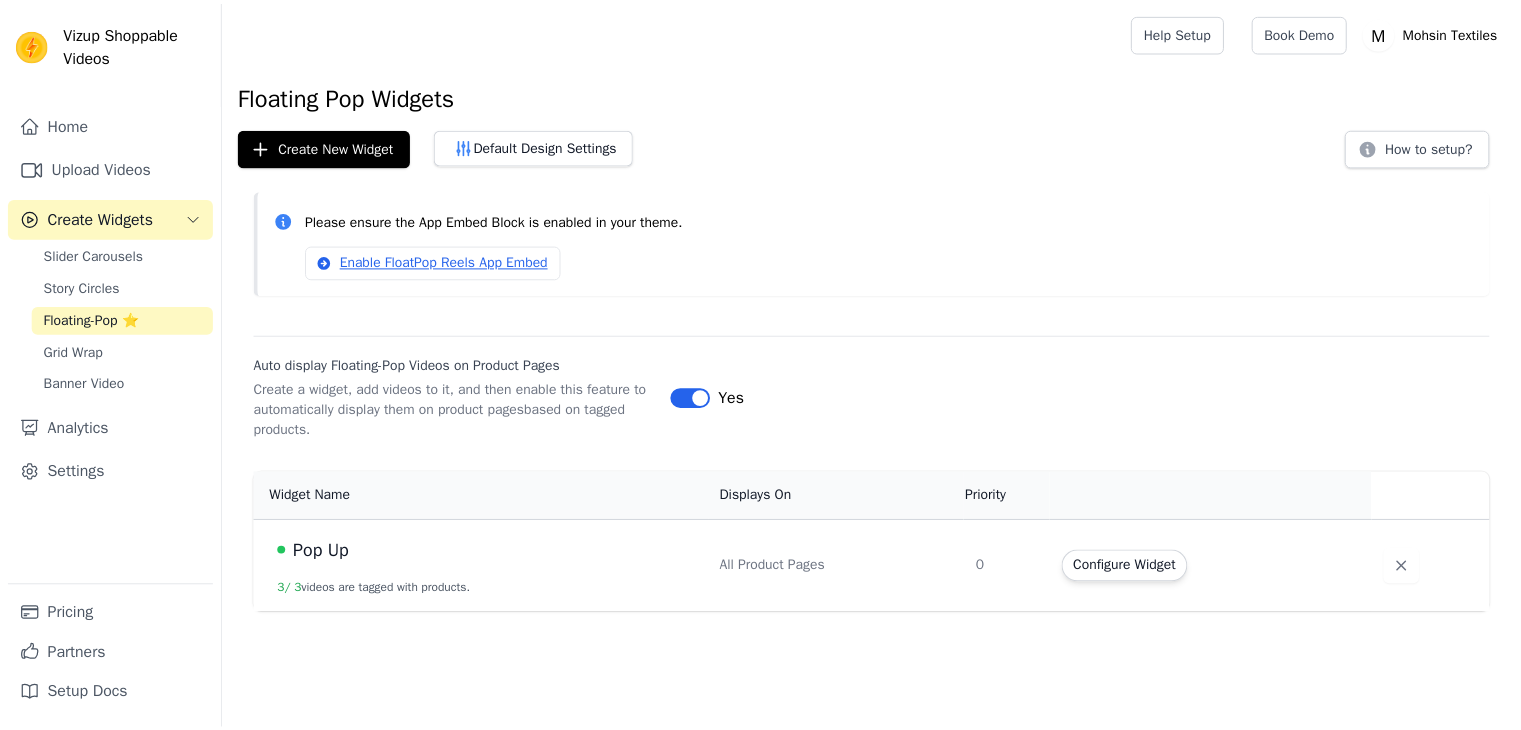 scroll, scrollTop: 0, scrollLeft: 0, axis: both 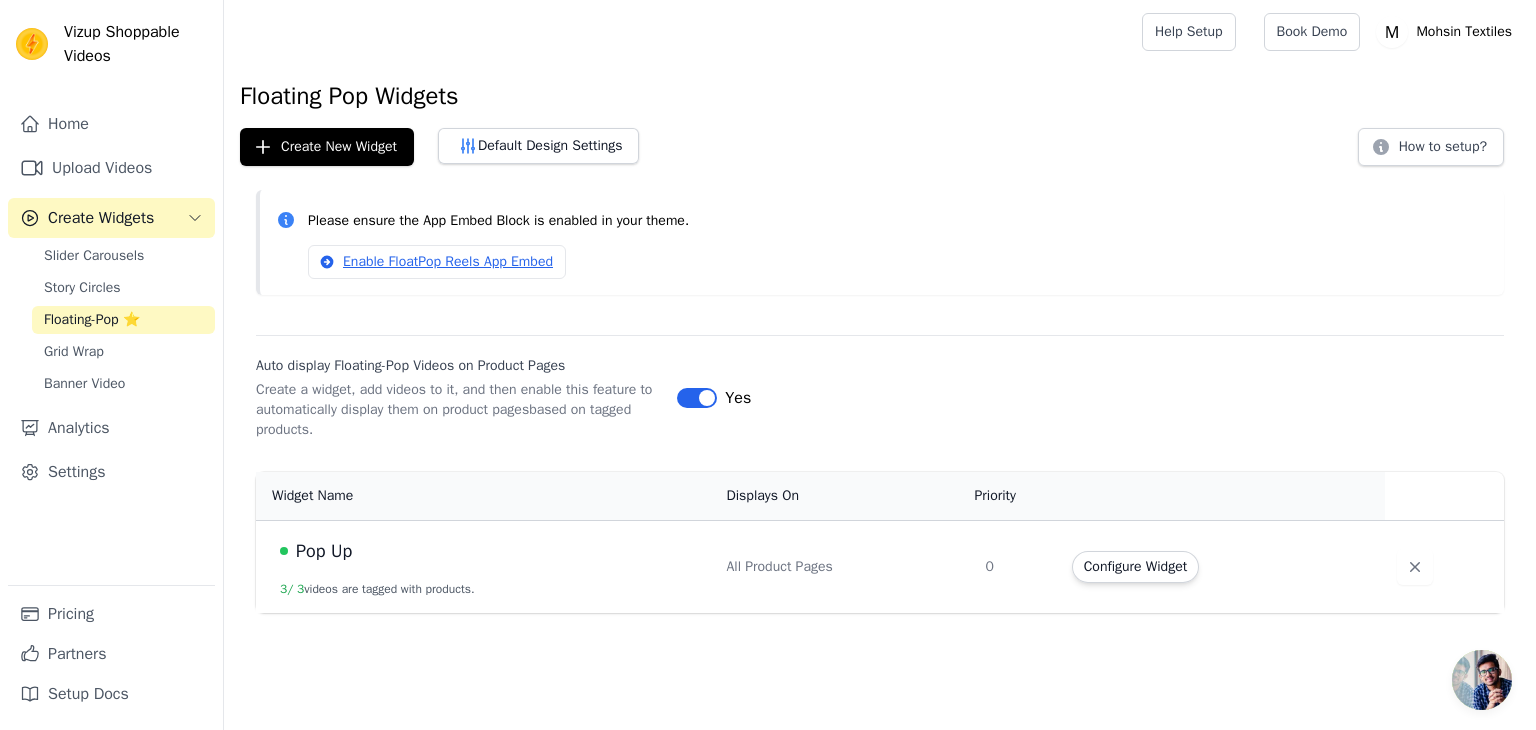 click on "Slider Carousels" at bounding box center [94, 256] 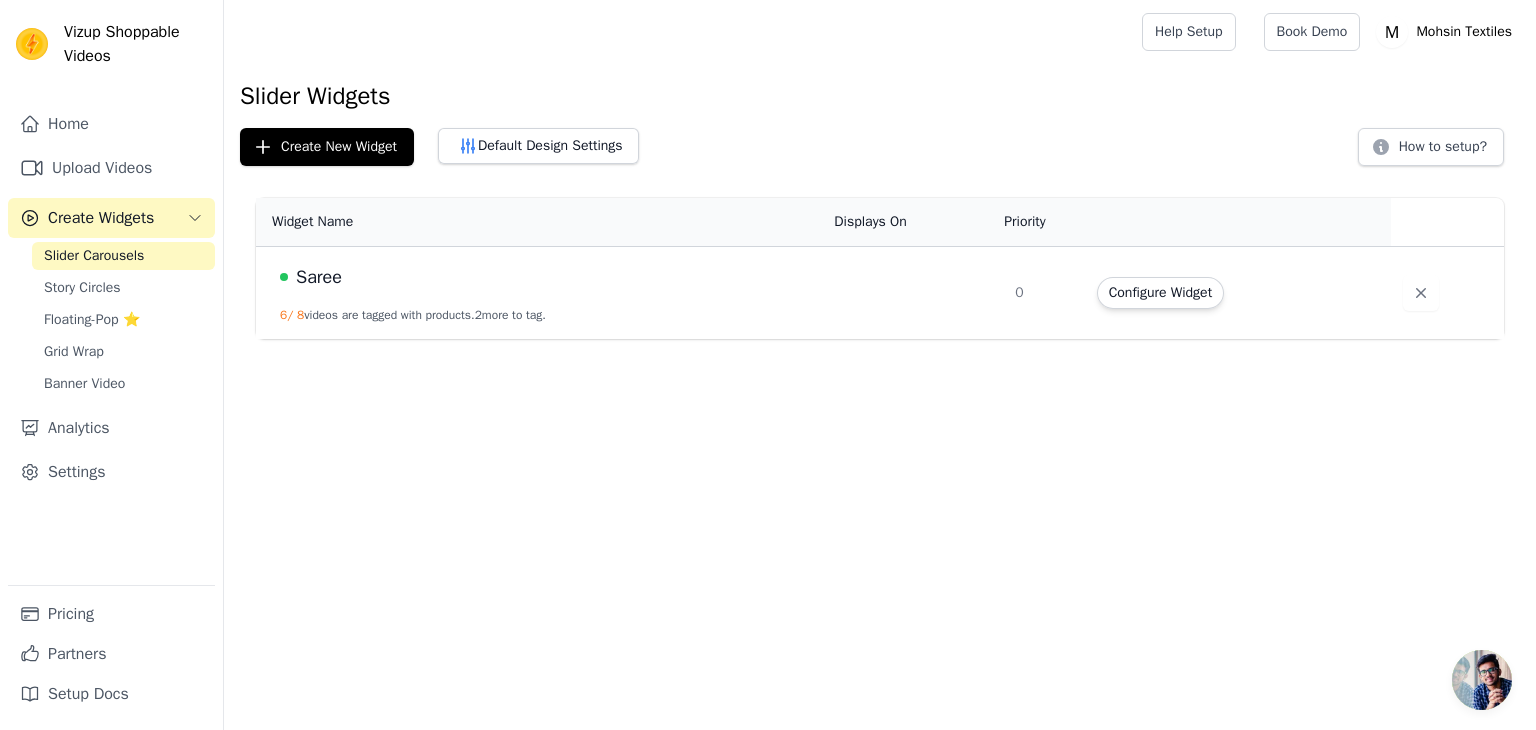 click on "Saree" at bounding box center (545, 277) 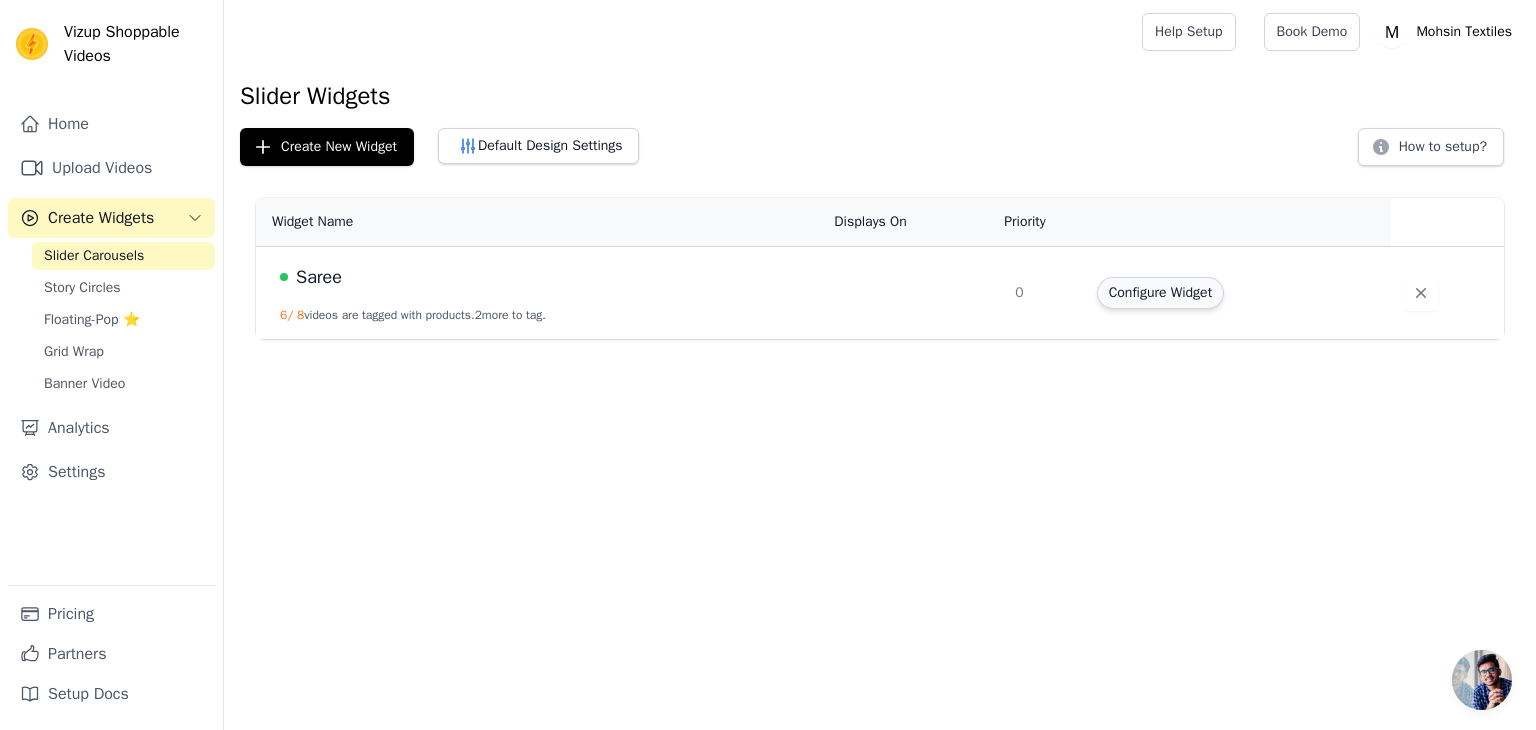 click on "Configure Widget" at bounding box center [1160, 293] 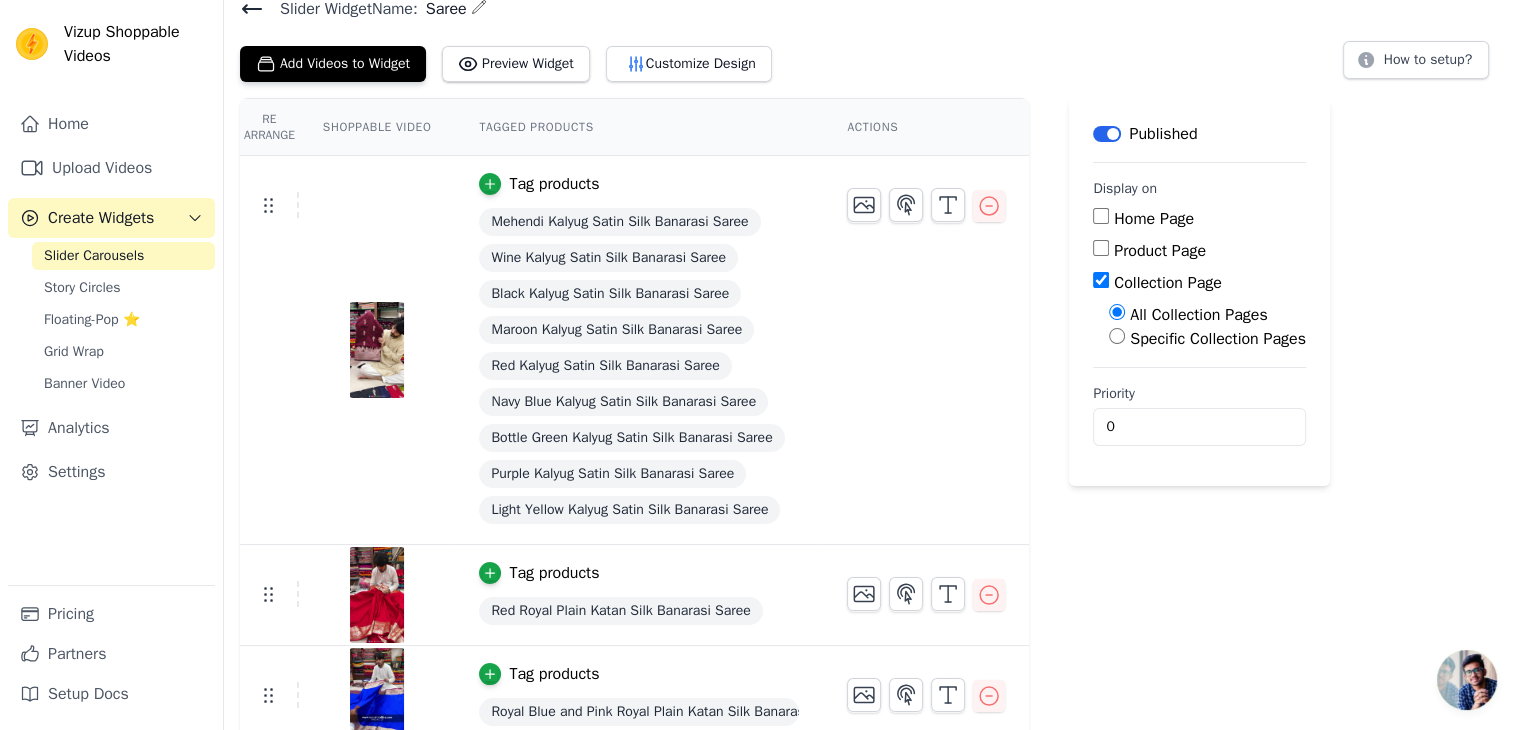 scroll, scrollTop: 0, scrollLeft: 0, axis: both 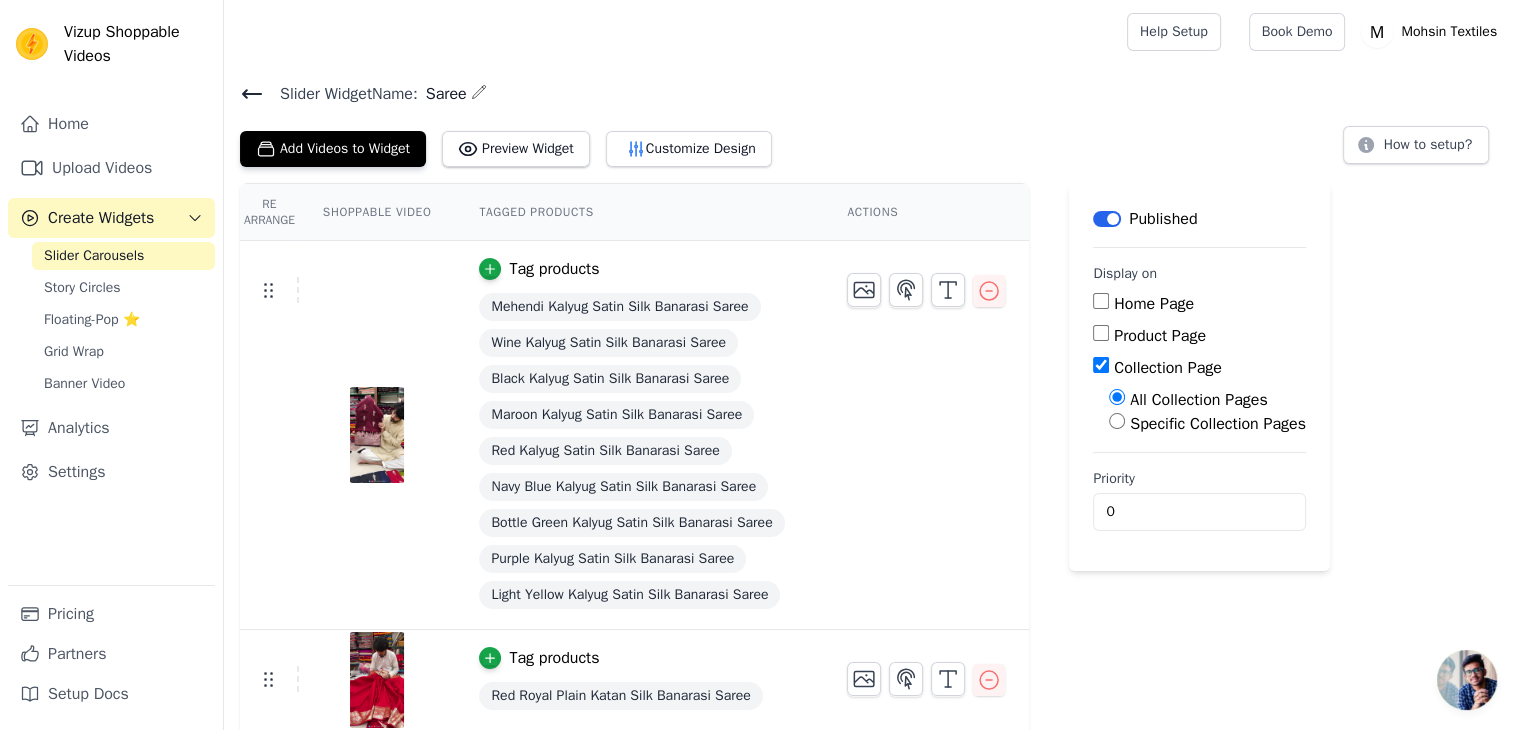 click on "Re Arrange" at bounding box center [269, 212] 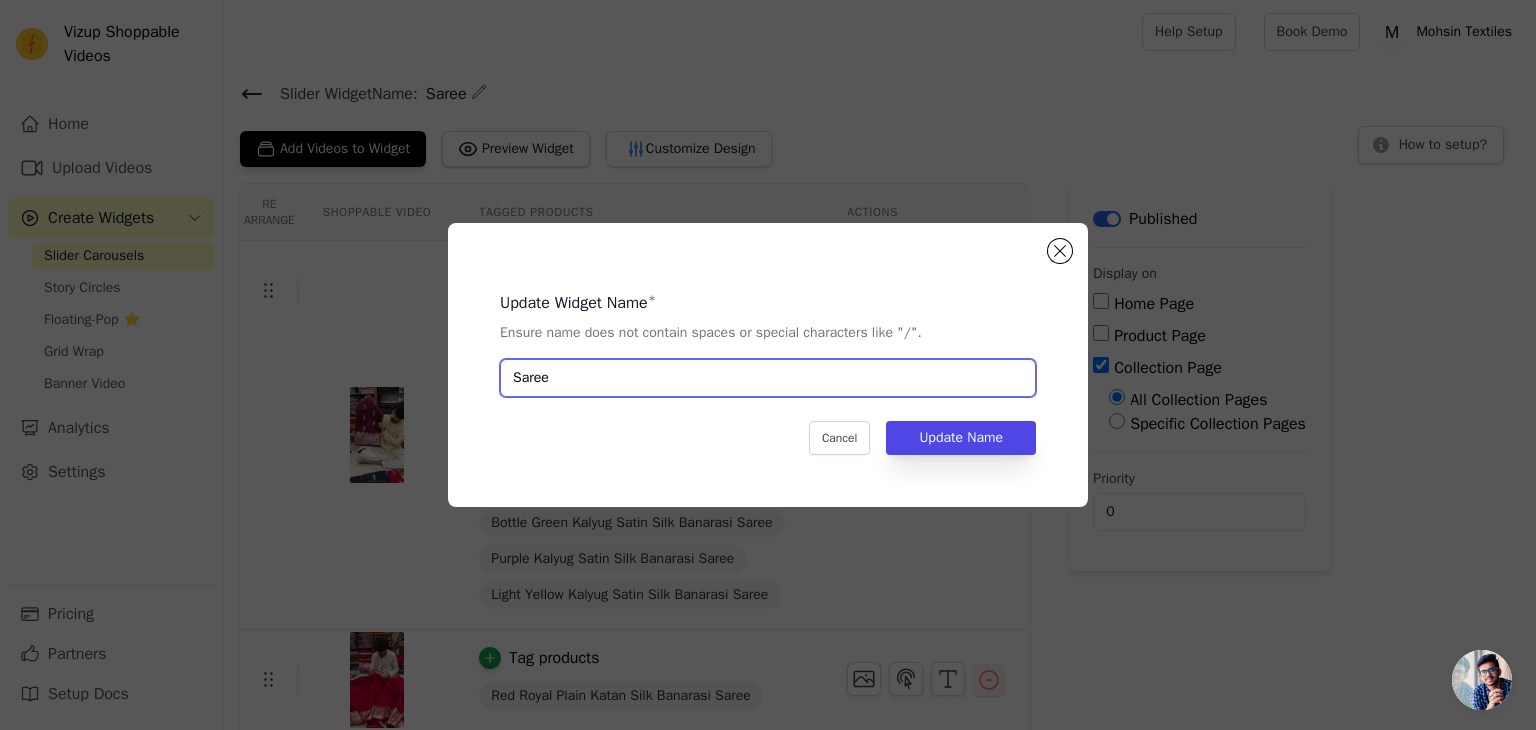 drag, startPoint x: 485, startPoint y: 373, endPoint x: 331, endPoint y: 358, distance: 154.72879 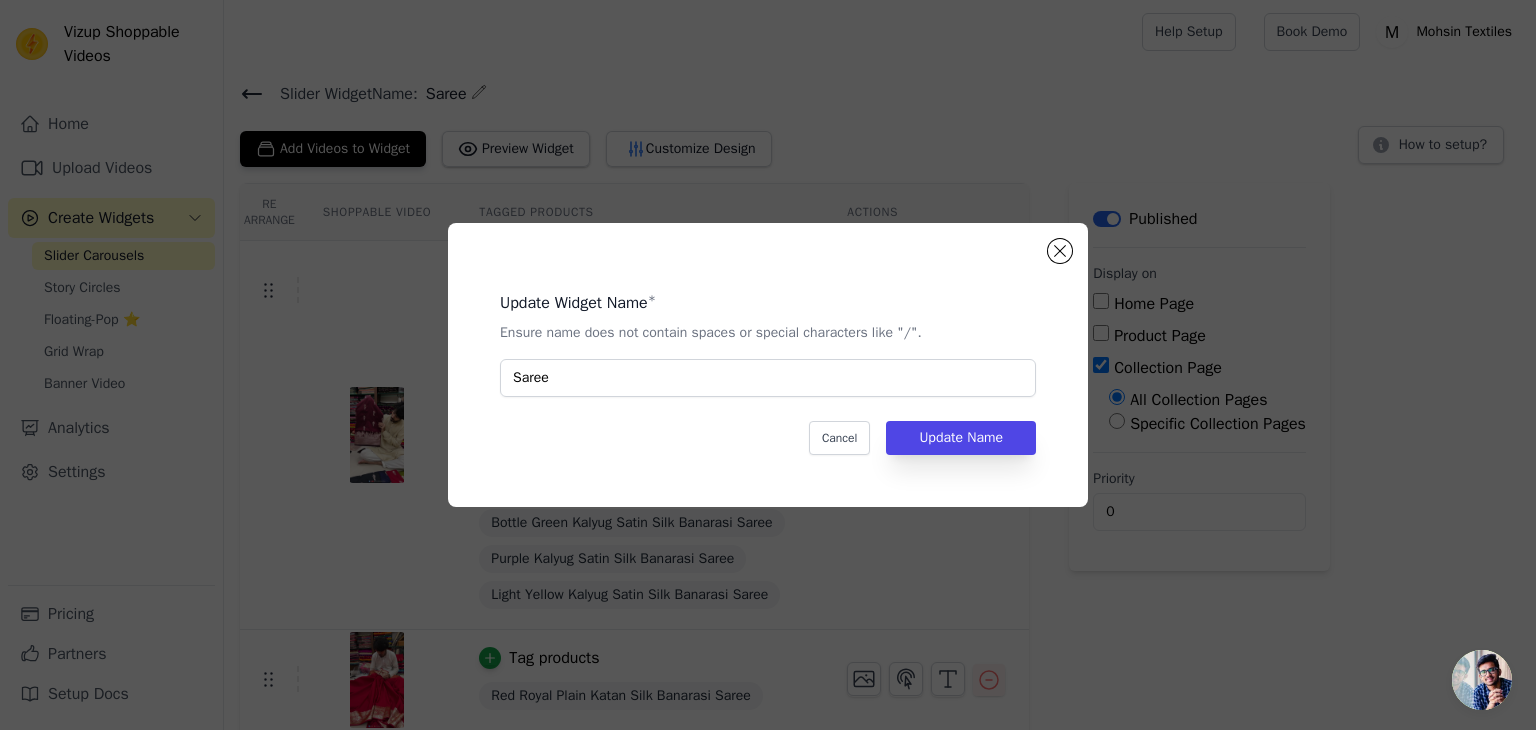 click on "Update Widget Name   *   Ensure name does not contain spaces or special characters like "/"." at bounding box center [768, 317] 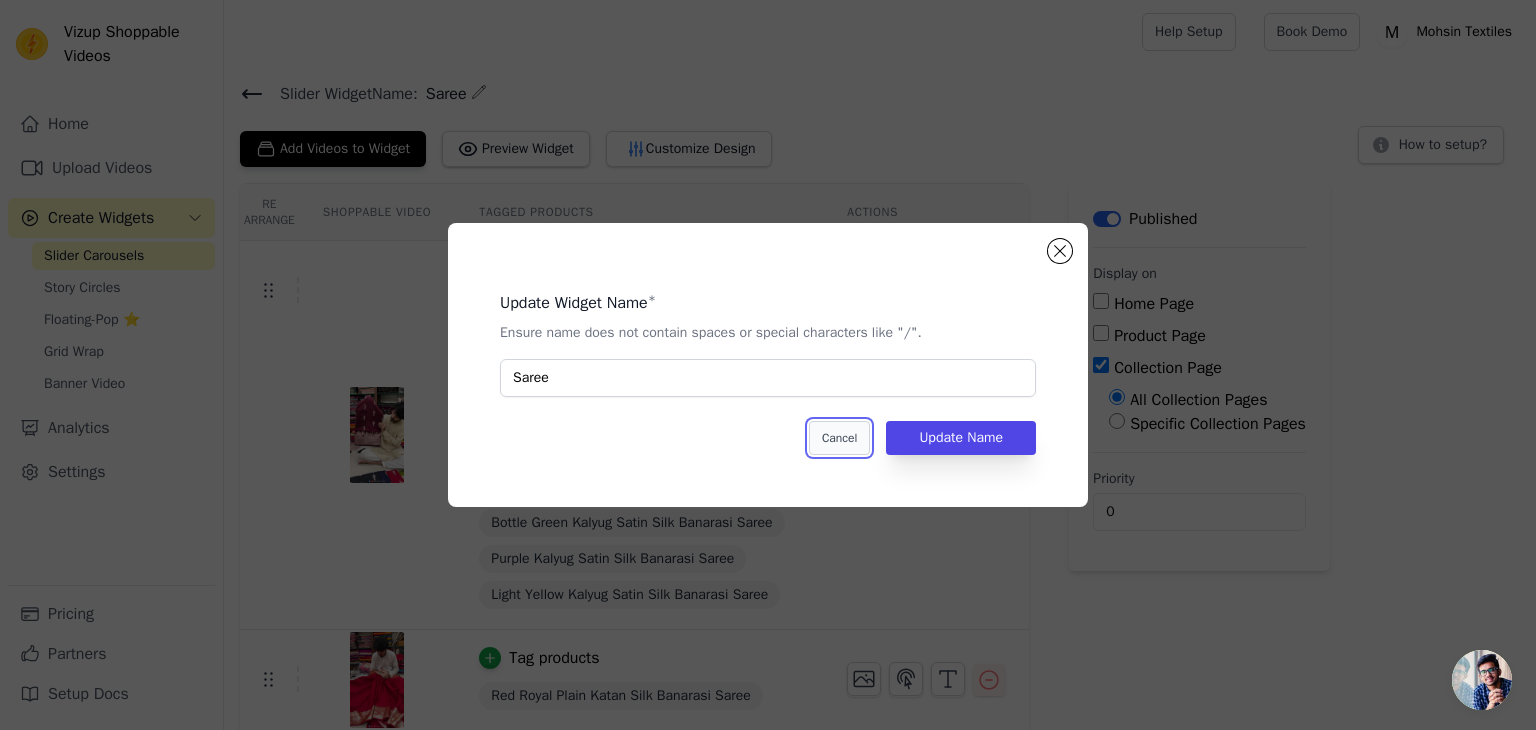 click on "Cancel" at bounding box center (839, 438) 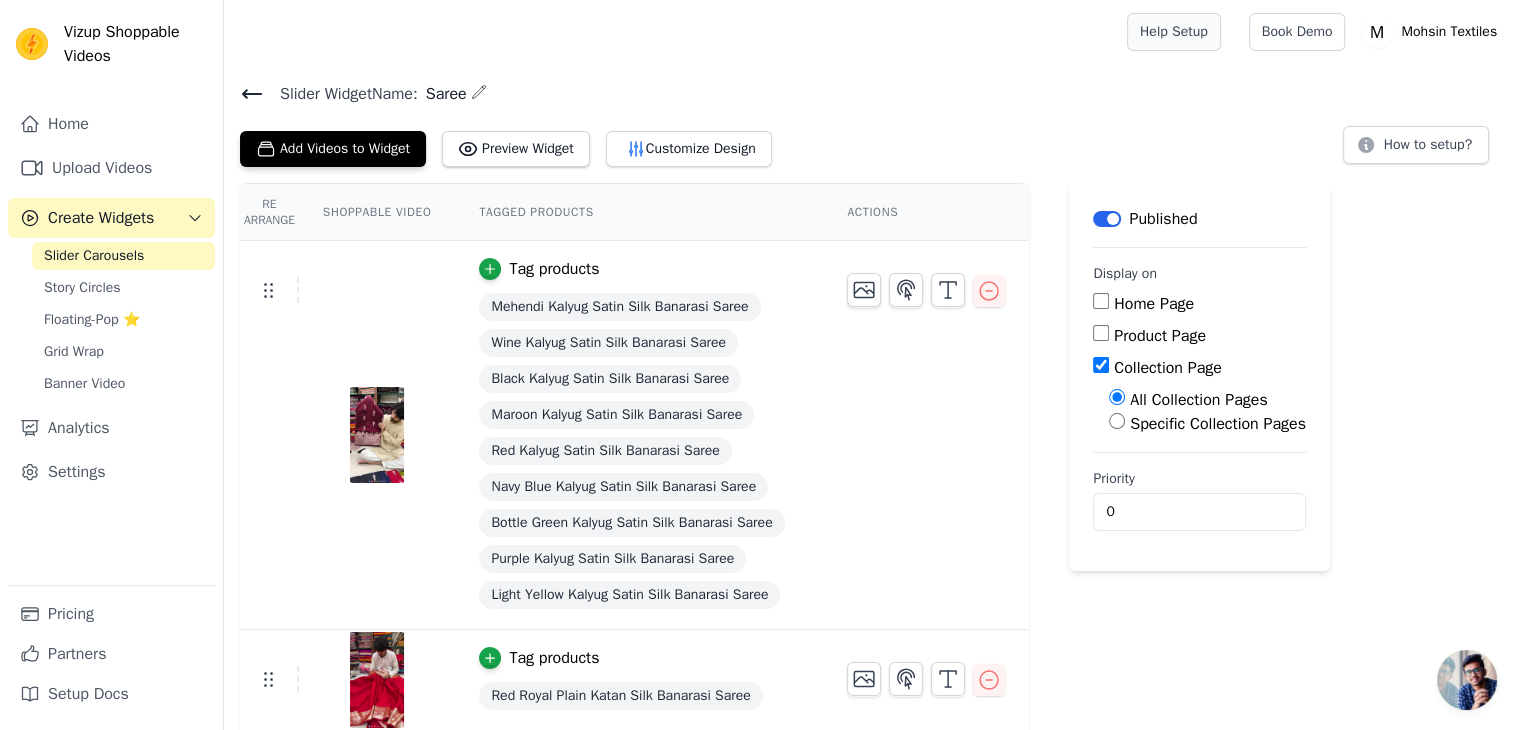 click on "Help Setup" at bounding box center (1174, 32) 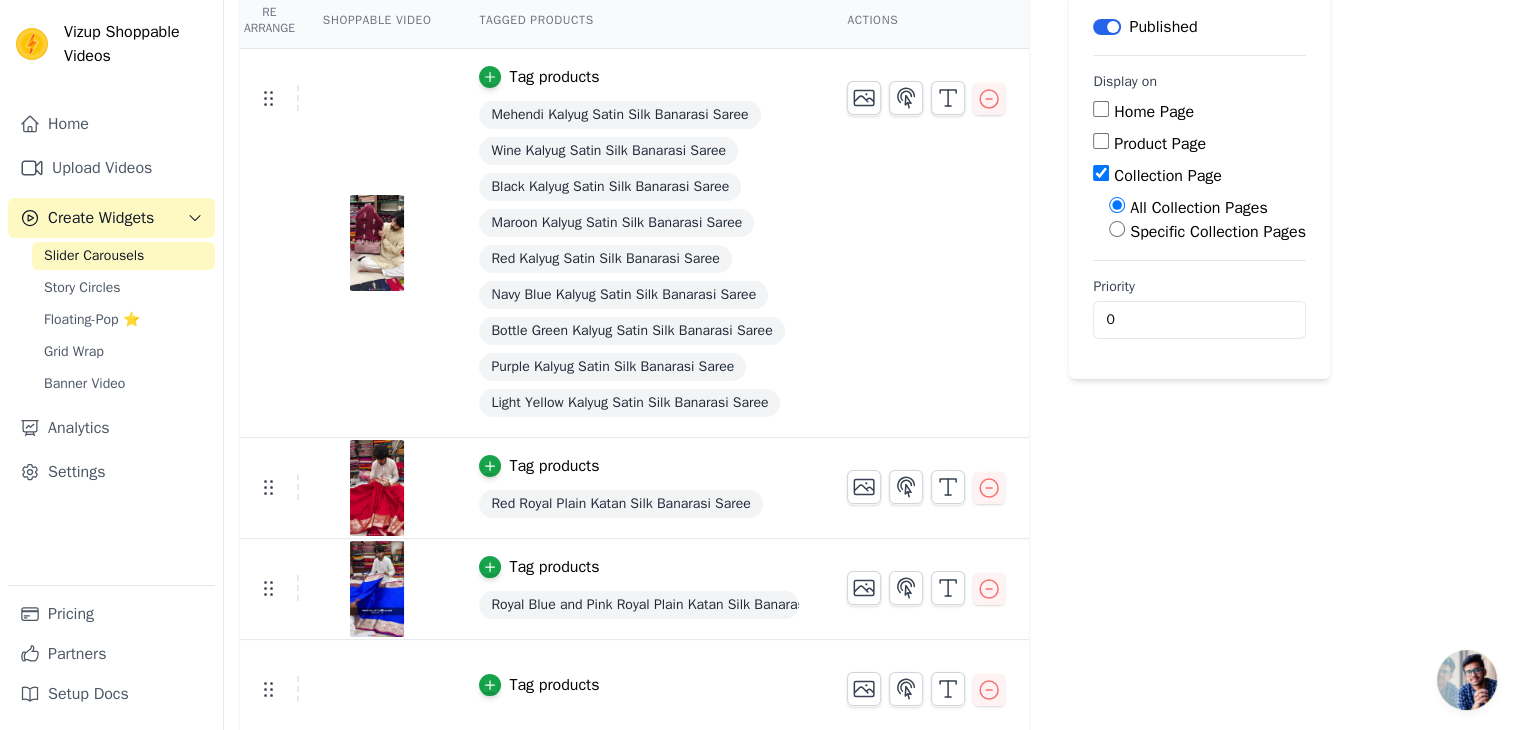 scroll, scrollTop: 0, scrollLeft: 0, axis: both 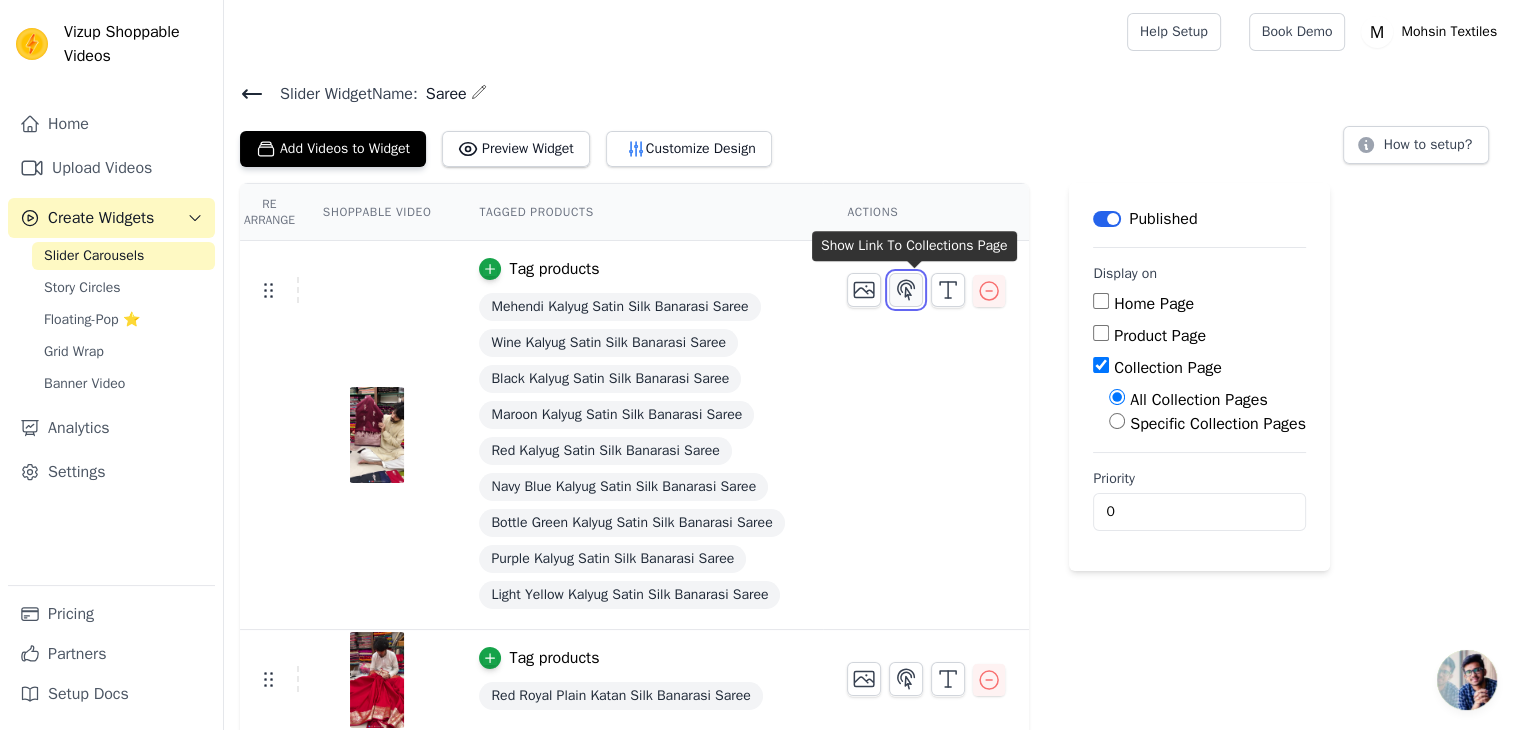 click 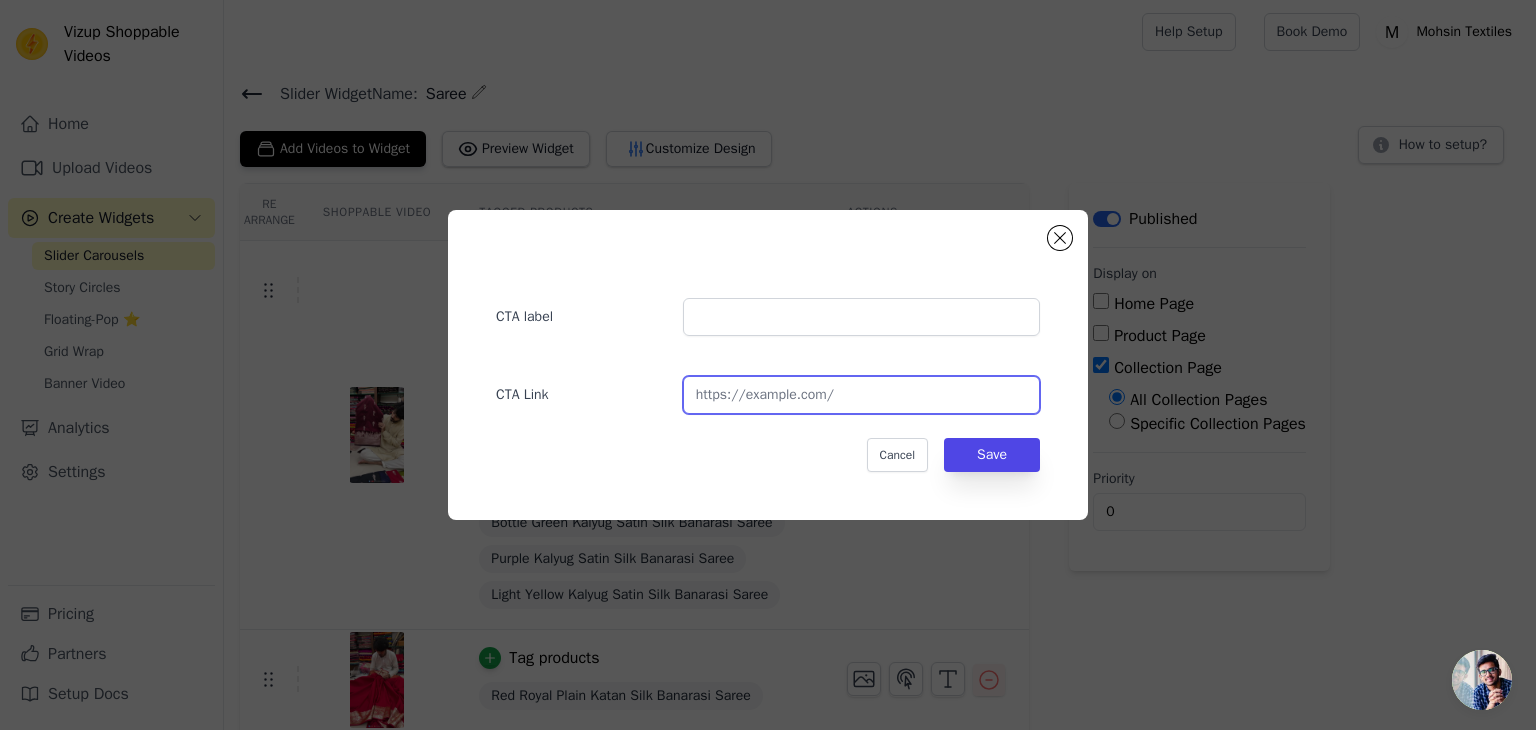 click at bounding box center (861, 395) 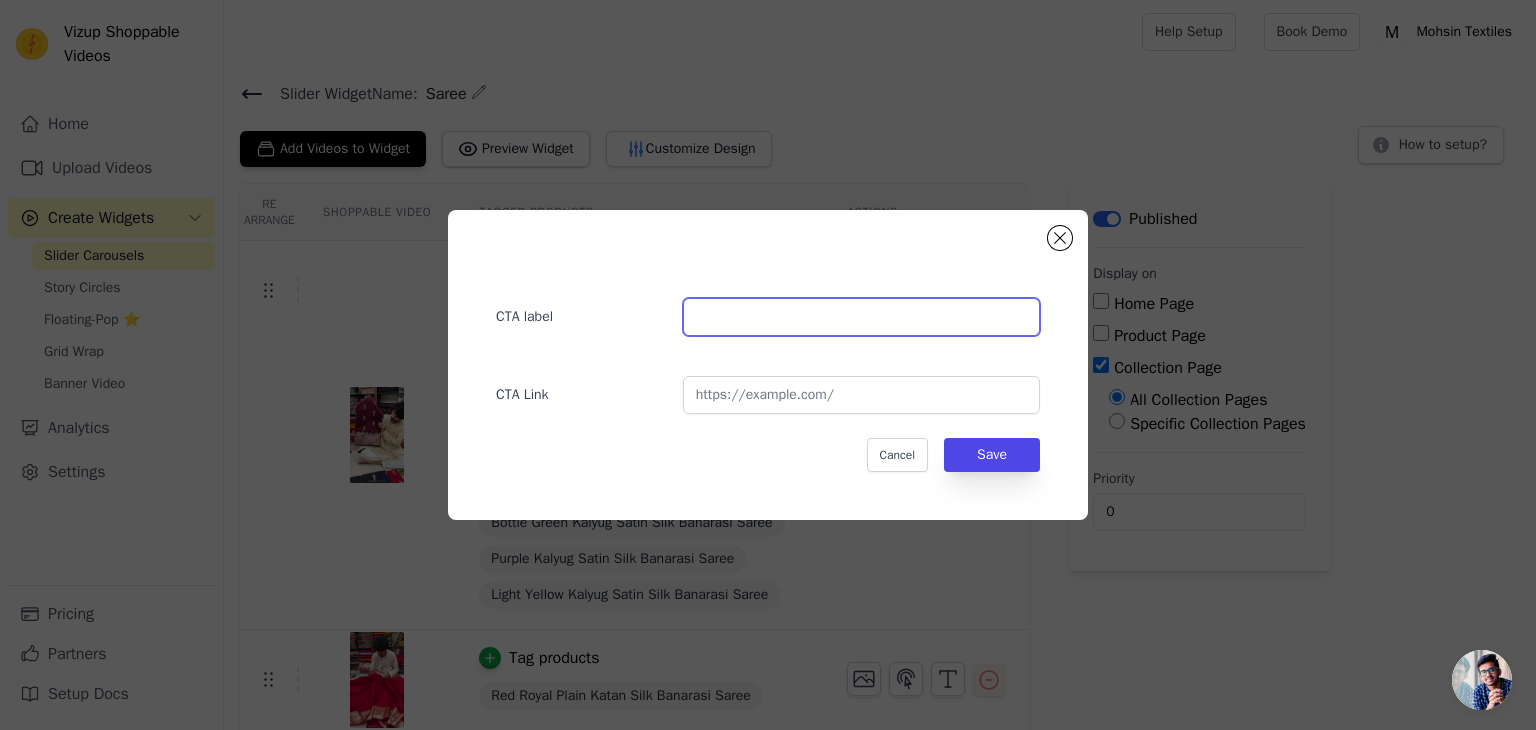 click at bounding box center [861, 317] 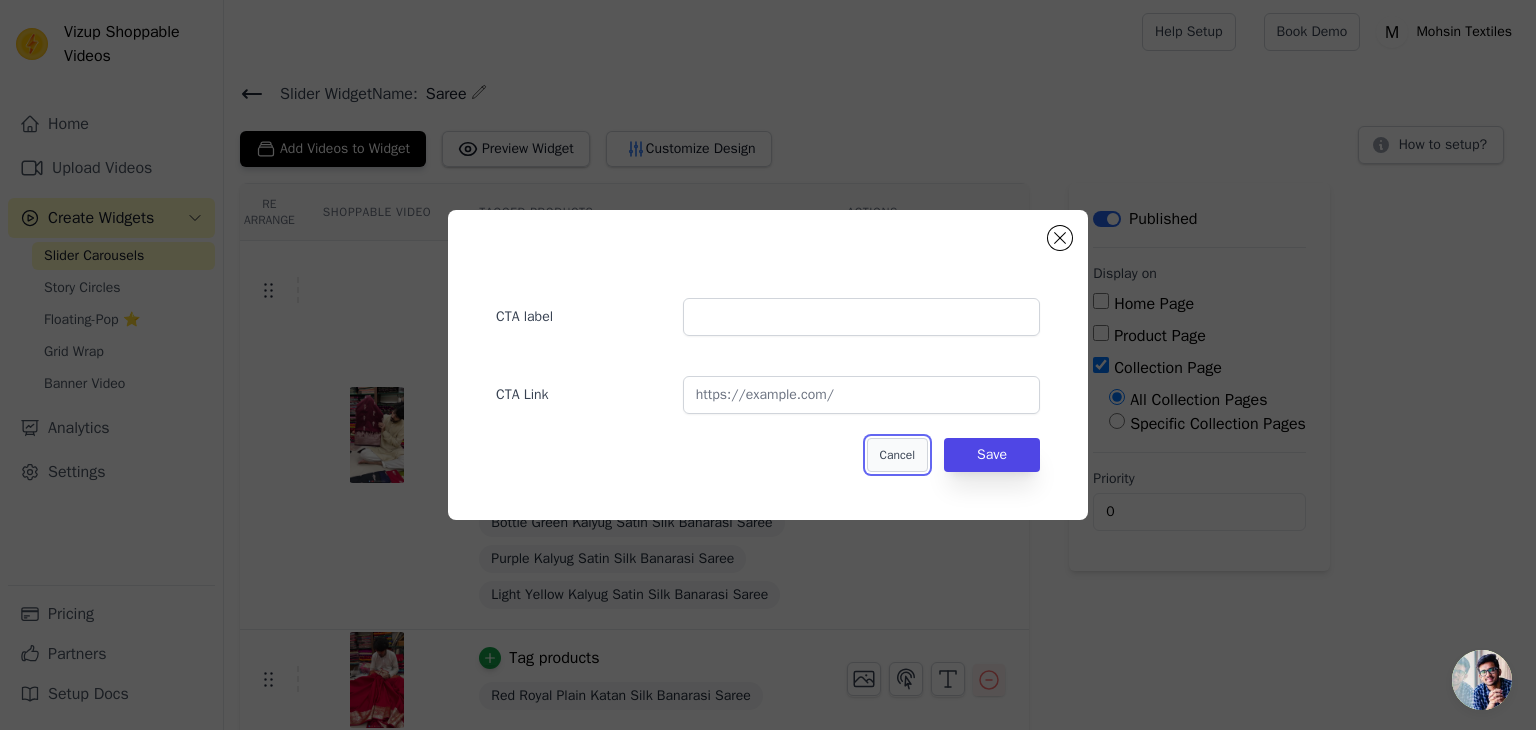 click on "Cancel" at bounding box center [897, 455] 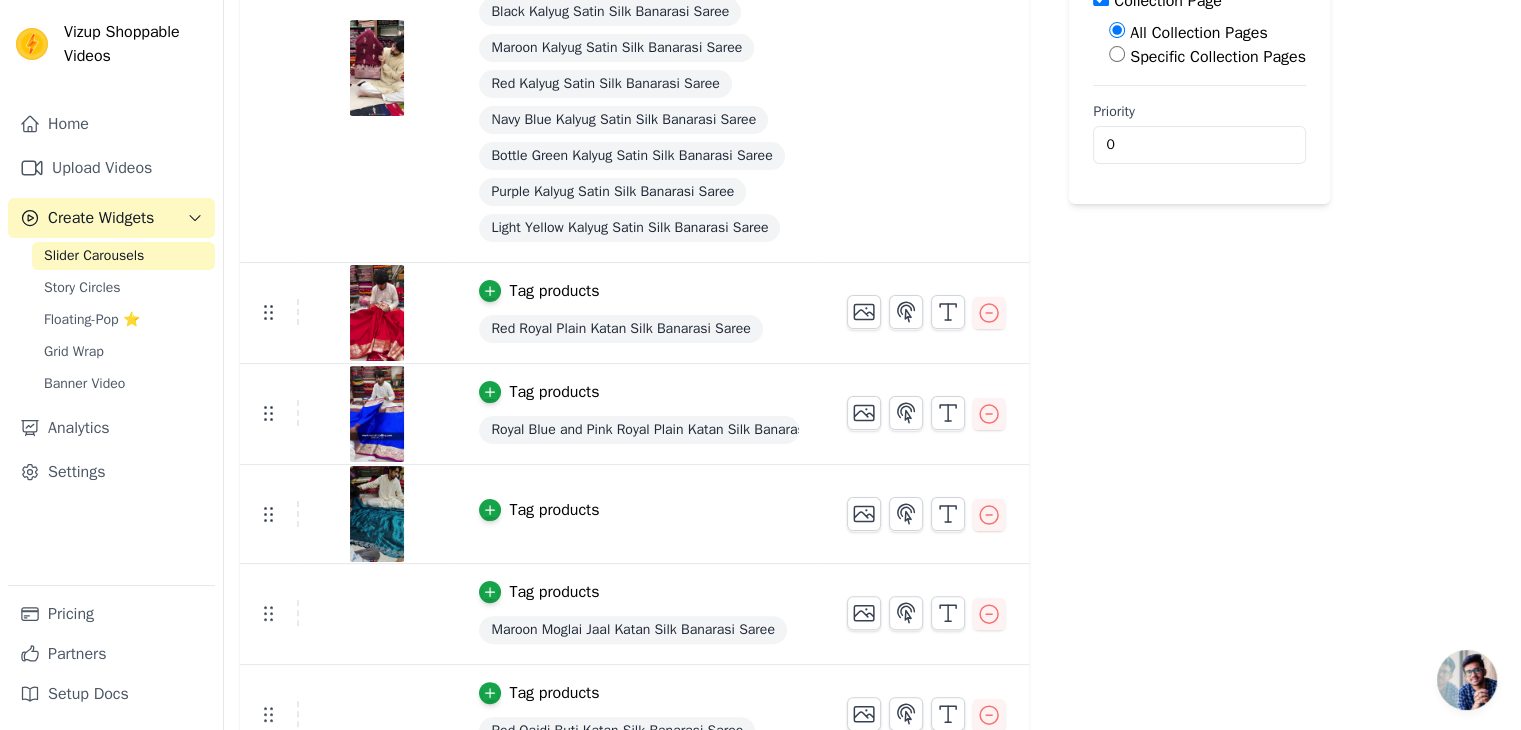scroll, scrollTop: 500, scrollLeft: 0, axis: vertical 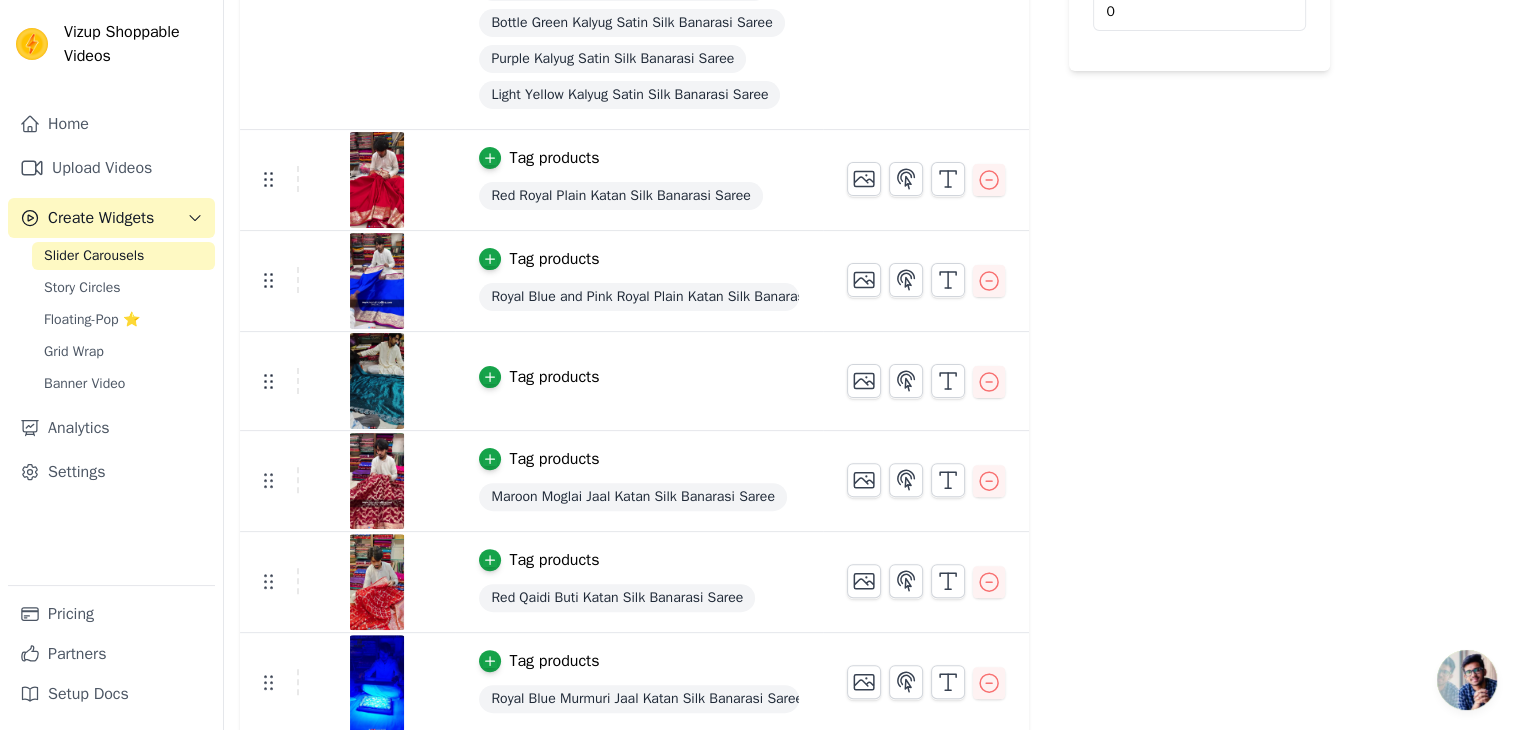 click at bounding box center (1467, 680) 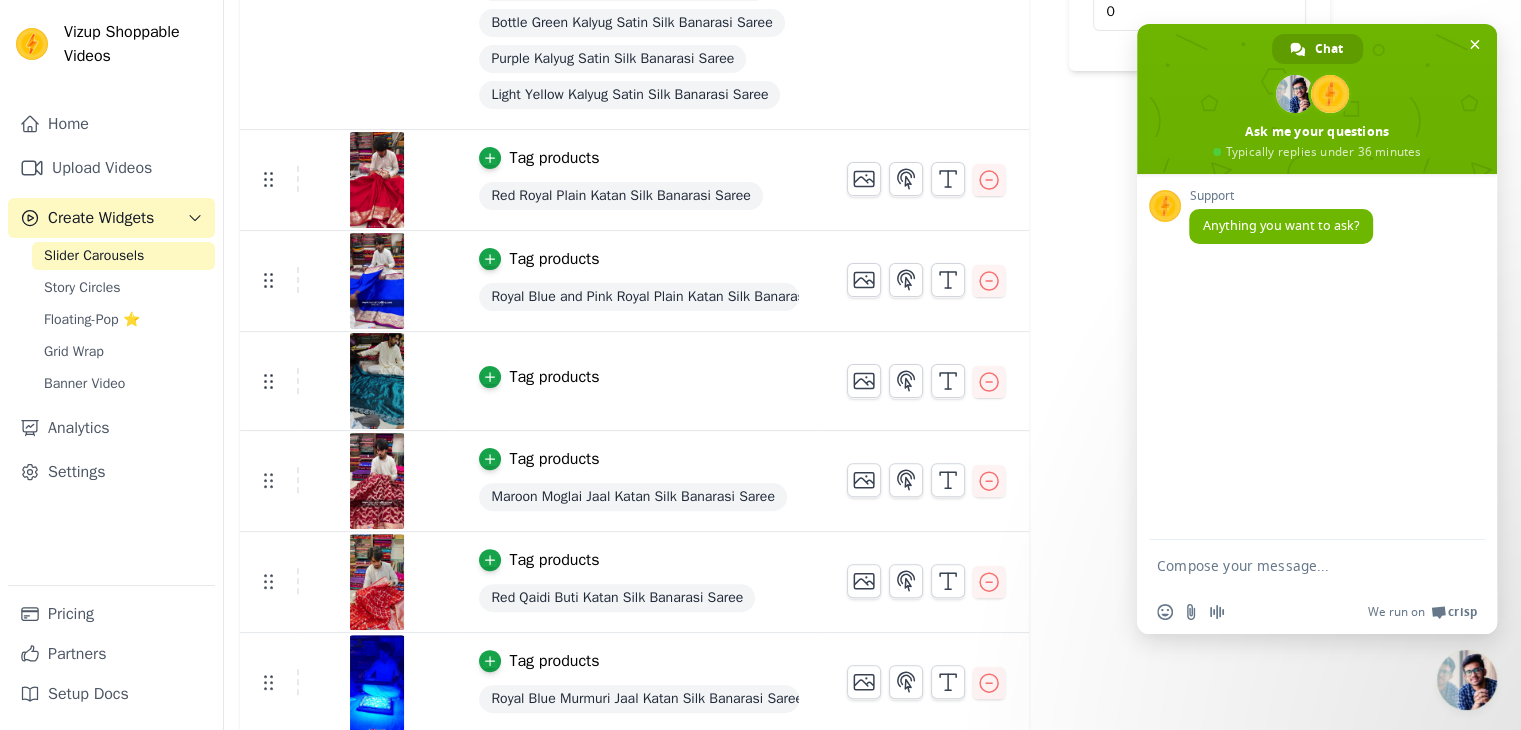 click at bounding box center [1297, 565] 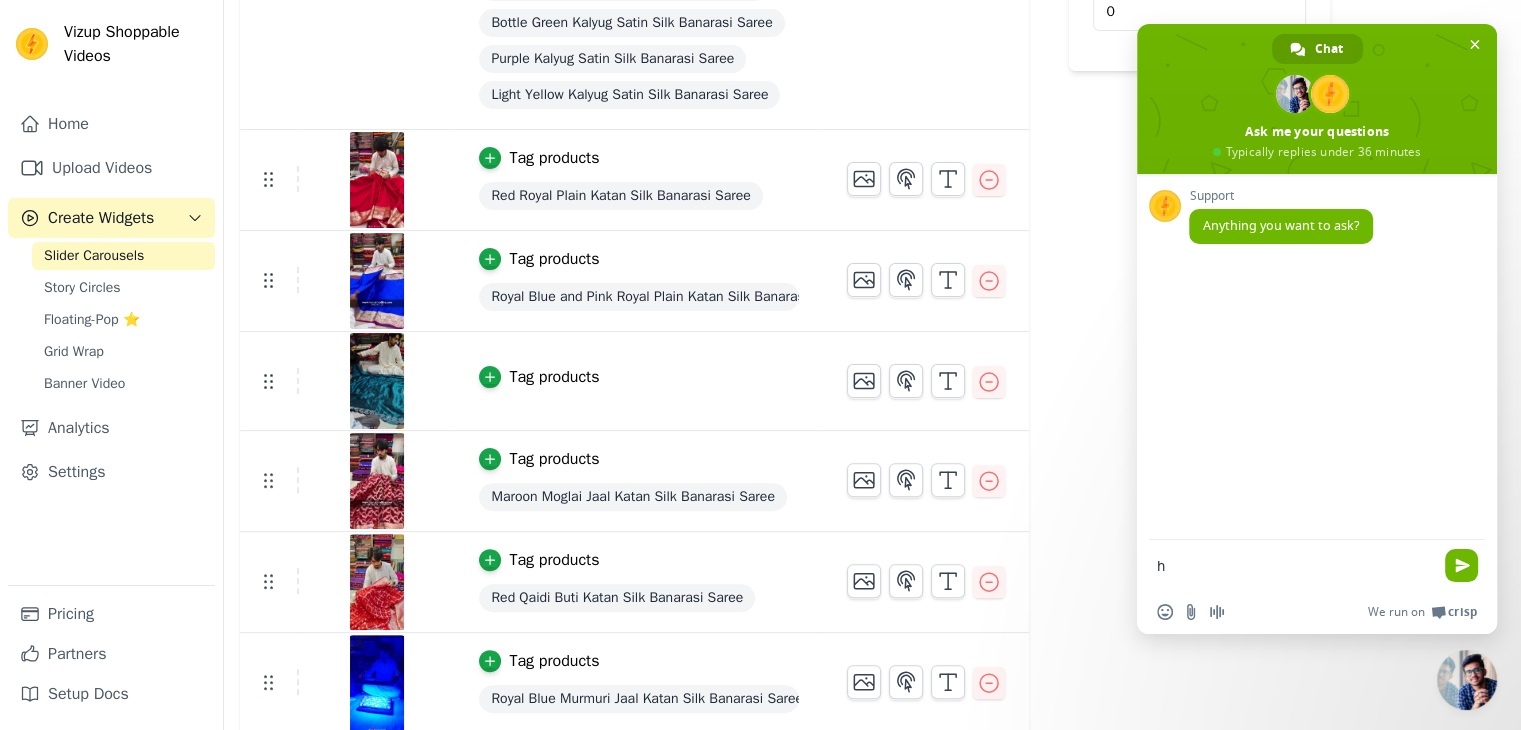 type on "hi" 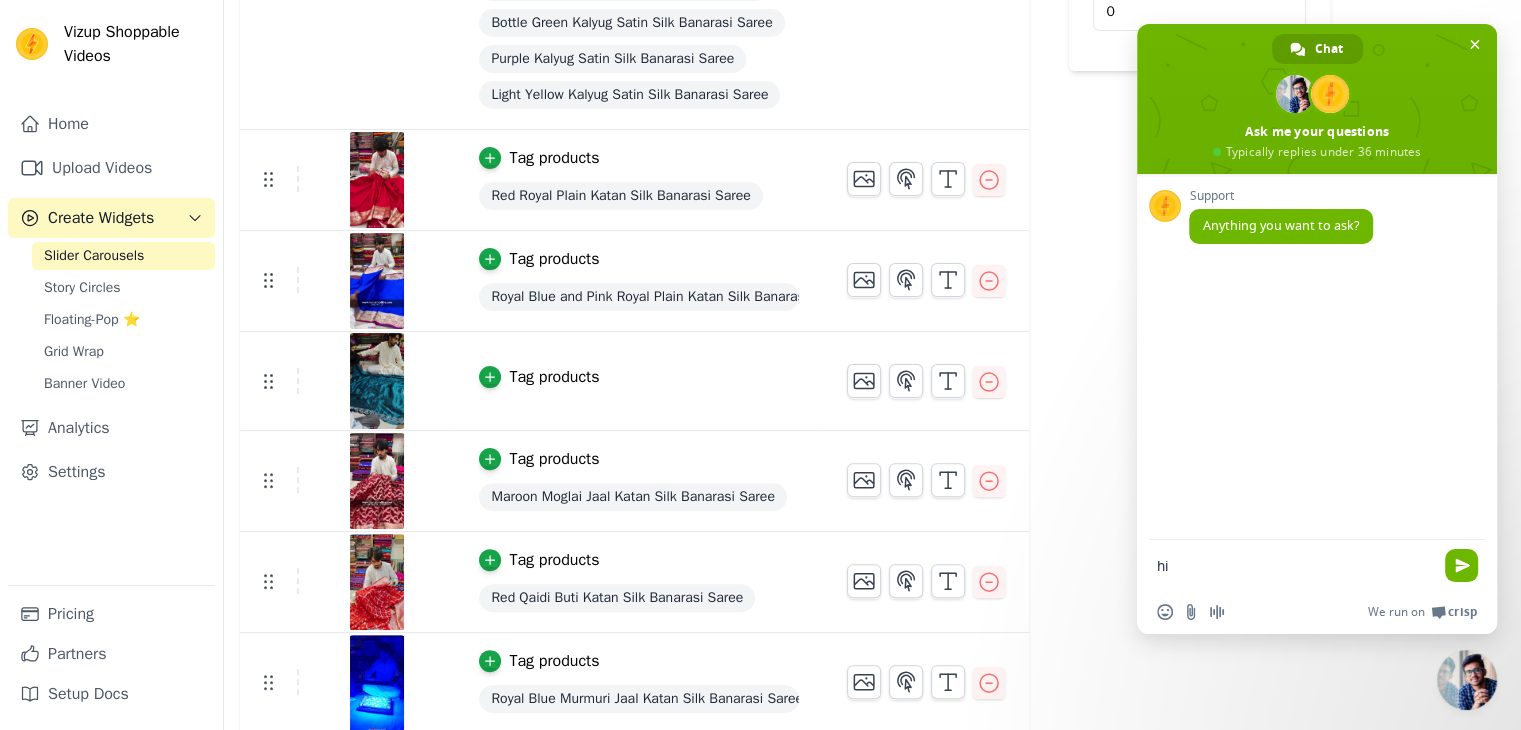 type 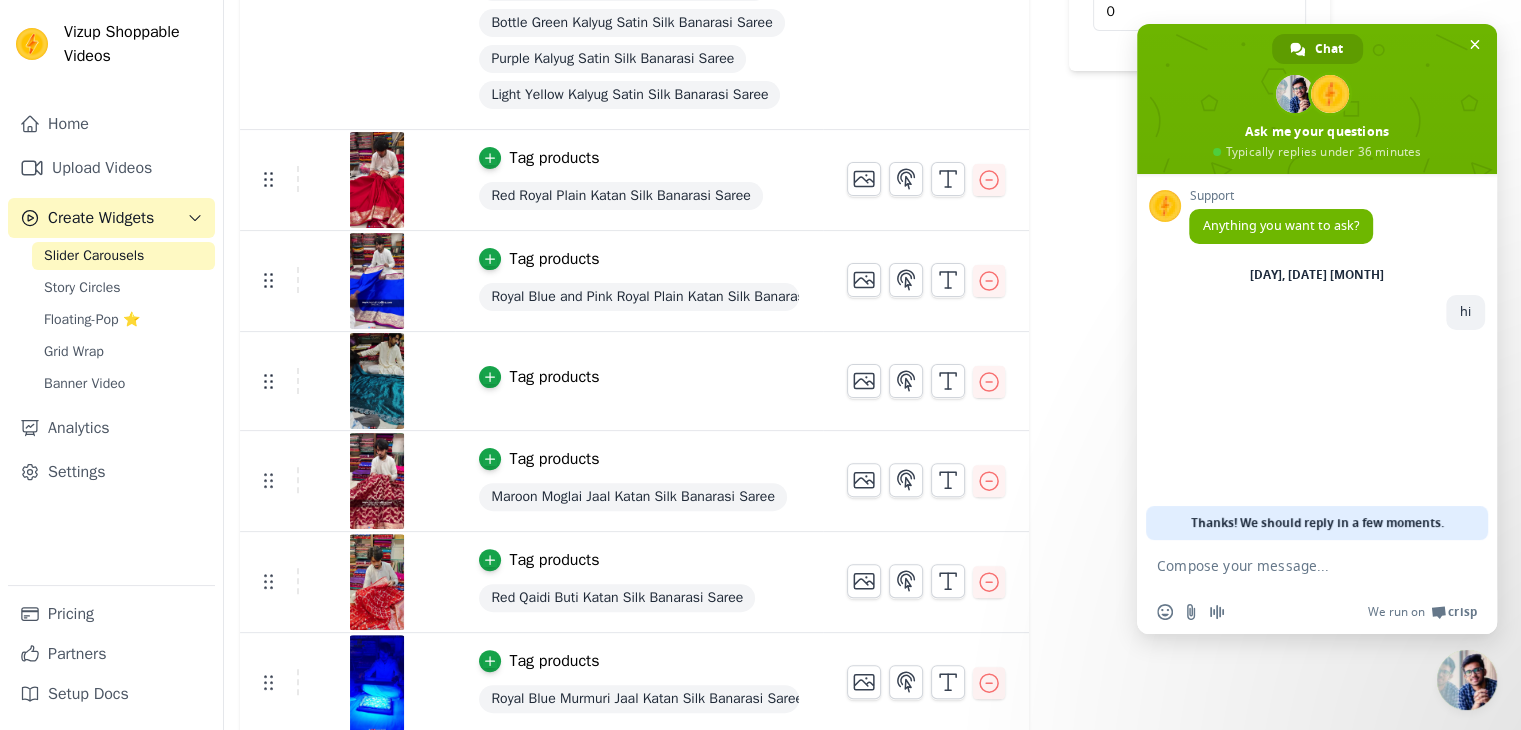 click at bounding box center (1467, 680) 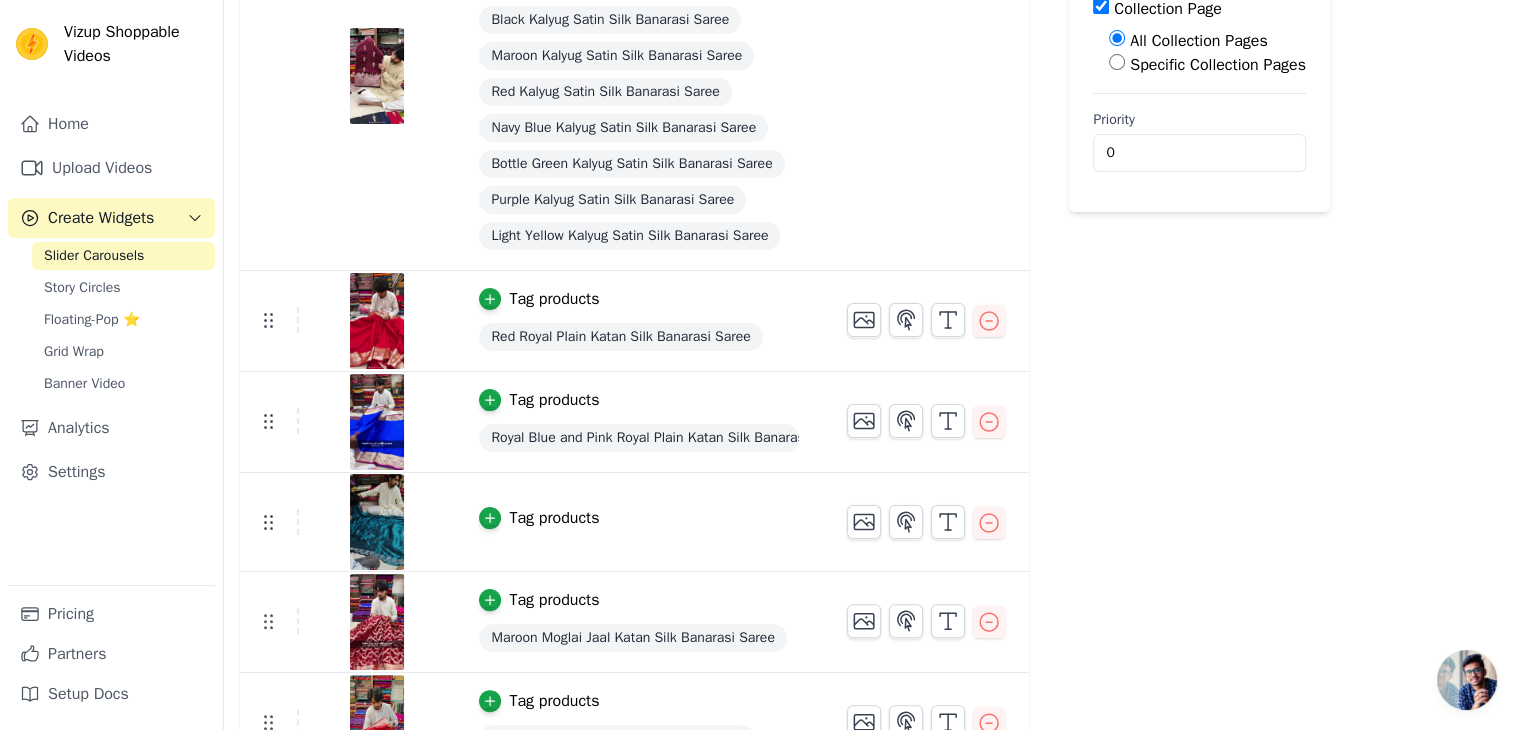 scroll, scrollTop: 0, scrollLeft: 0, axis: both 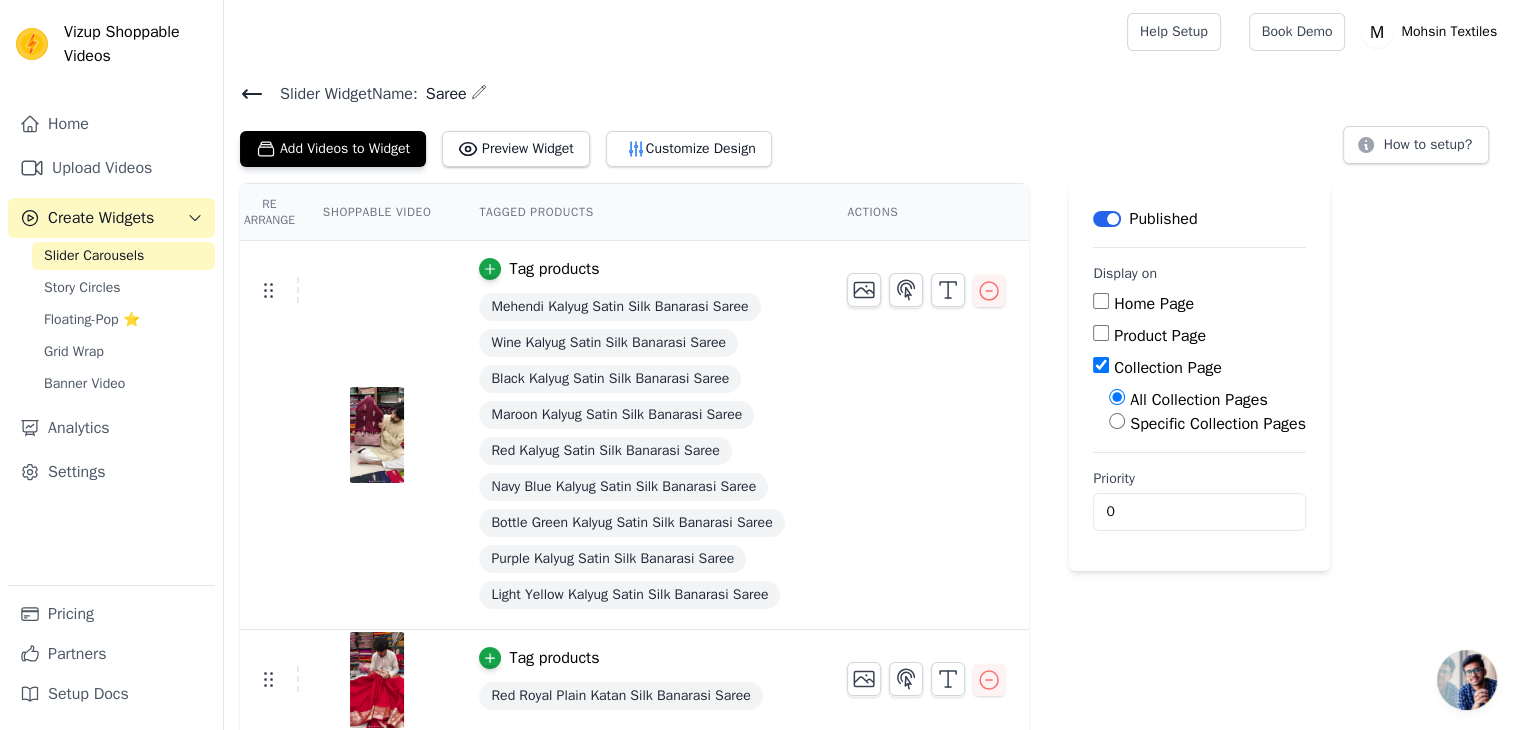 click on "Actions" at bounding box center [926, 212] 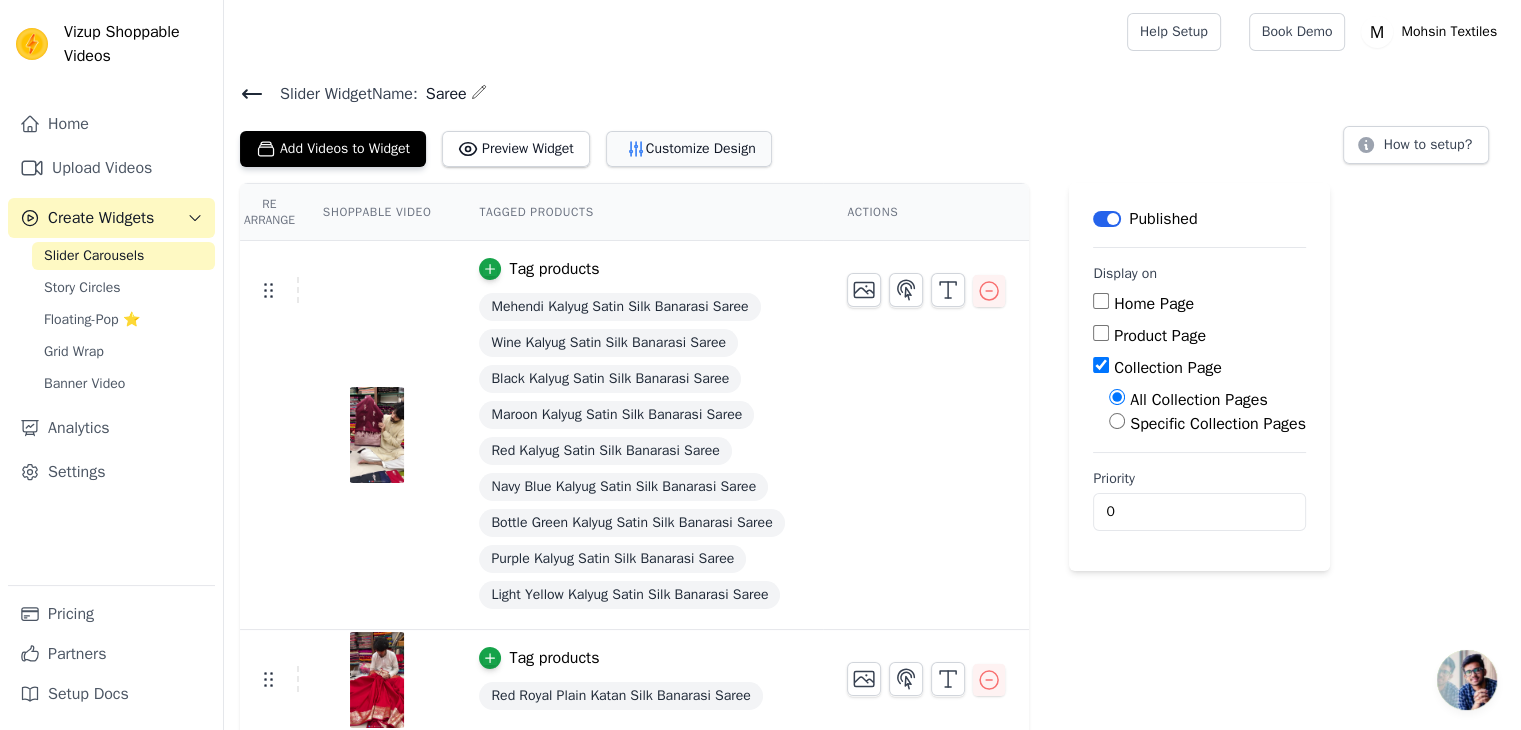 click on "Customize Design" at bounding box center [689, 149] 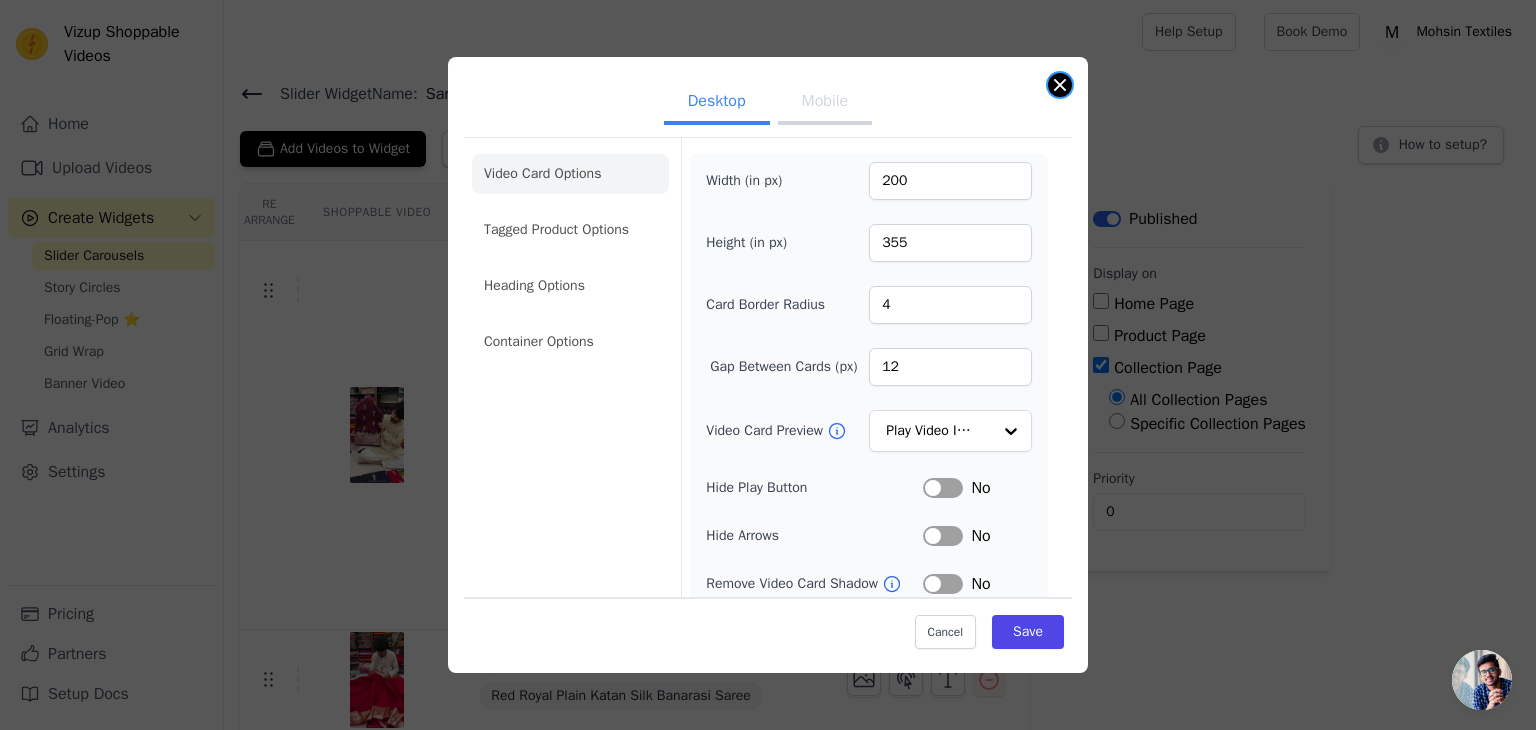click at bounding box center (1060, 85) 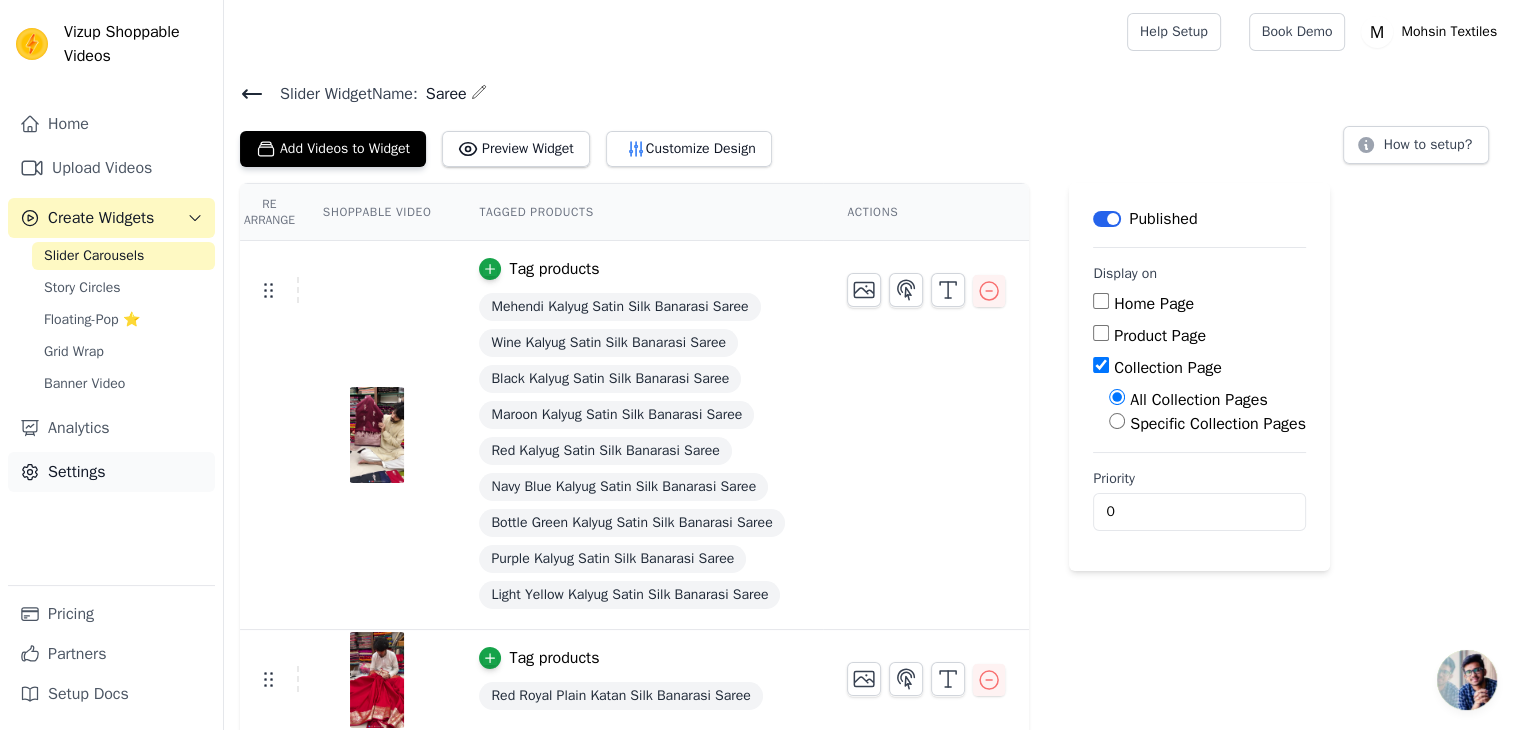 click on "Settings" at bounding box center (111, 472) 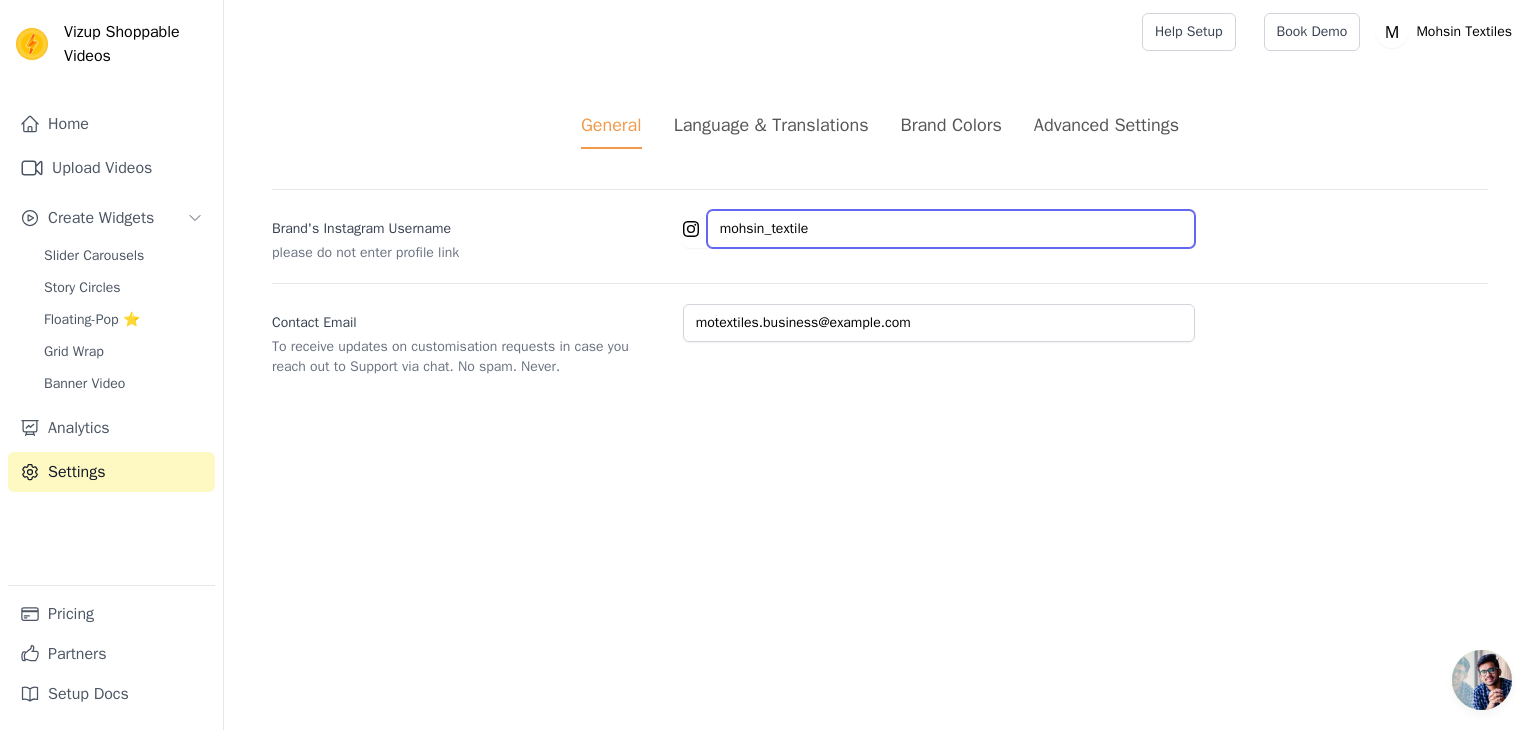 click on "mohsin_textile" at bounding box center [951, 229] 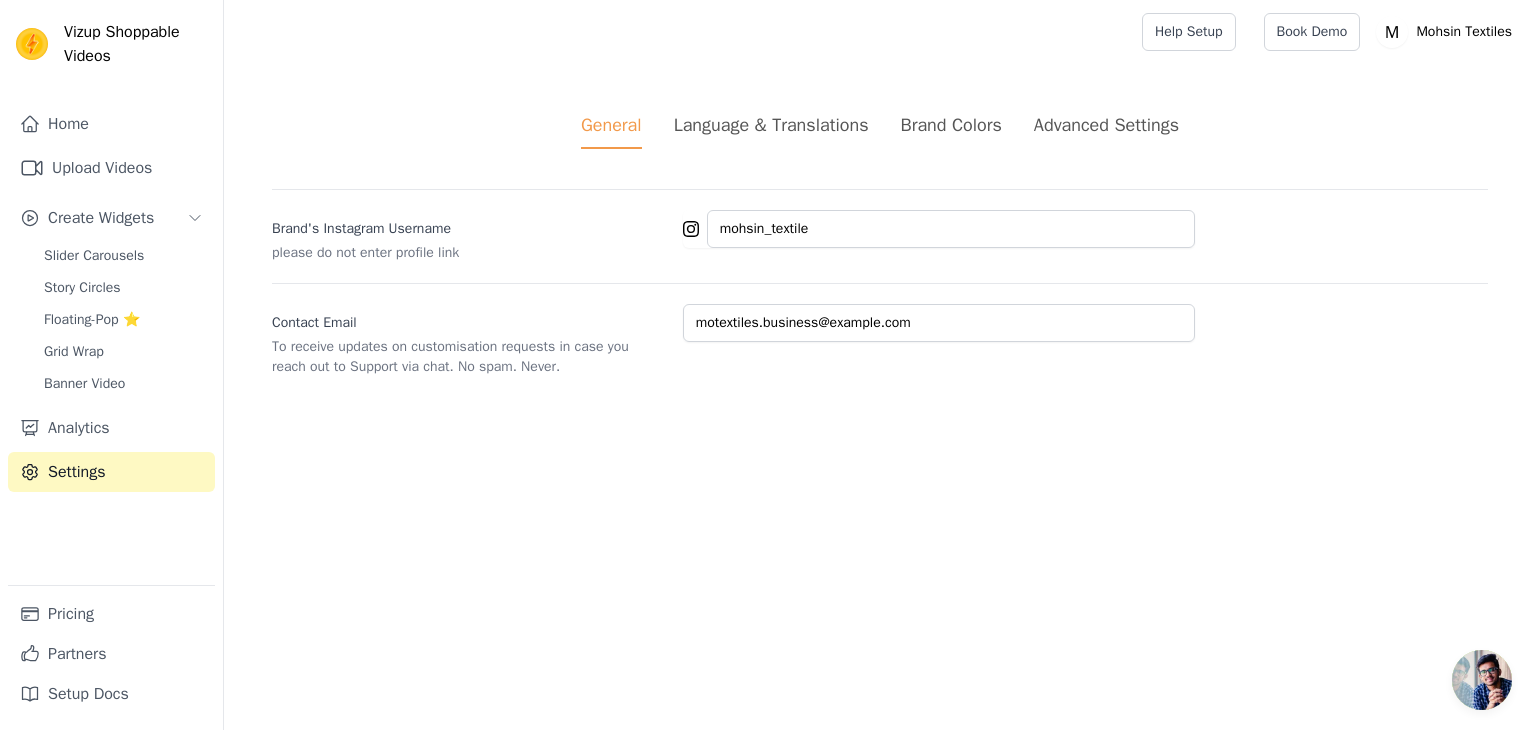 click on "Language & Translations" at bounding box center [771, 125] 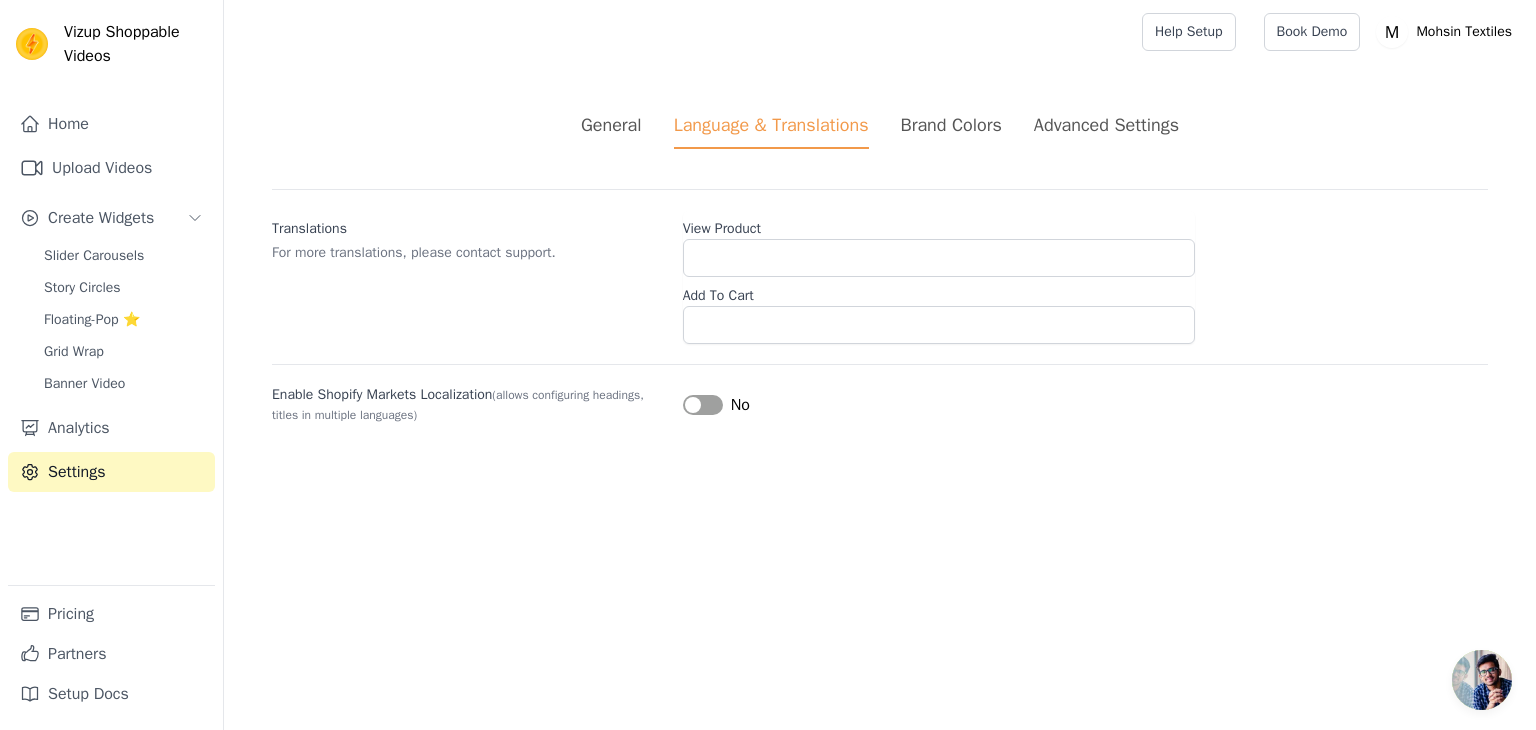 click on "Advanced Settings" at bounding box center [1106, 125] 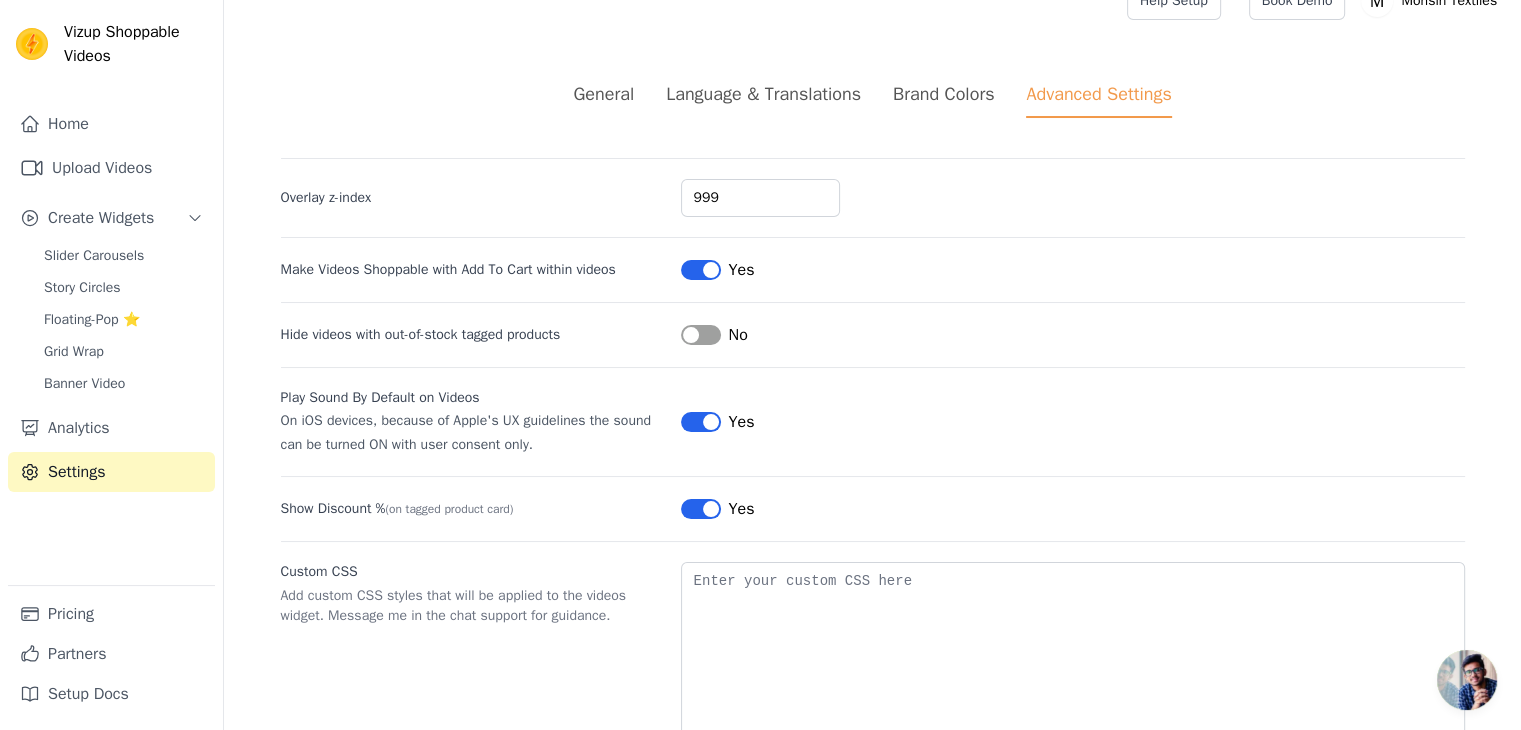 scroll, scrollTop: 87, scrollLeft: 0, axis: vertical 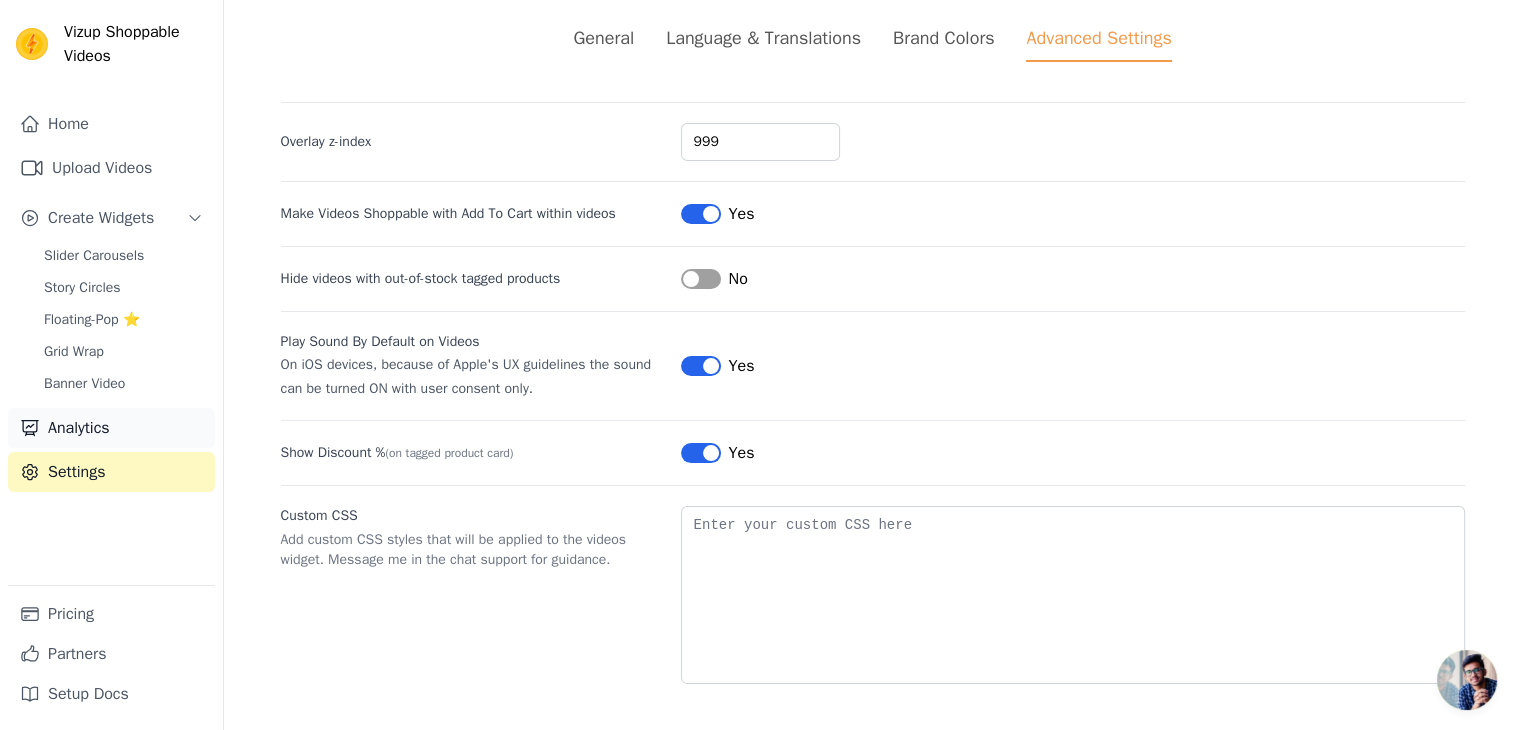 click on "Analytics" at bounding box center (111, 428) 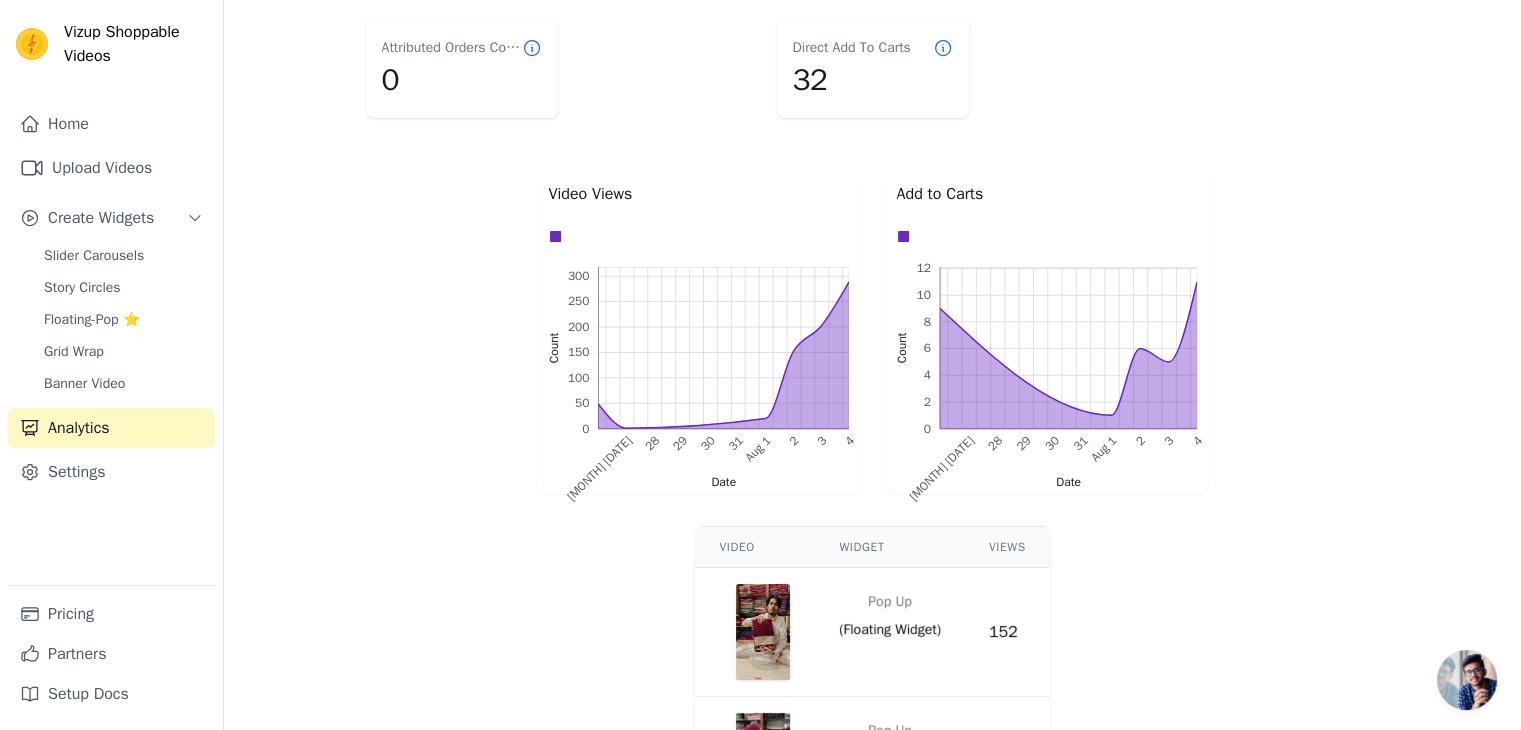 scroll, scrollTop: 537, scrollLeft: 0, axis: vertical 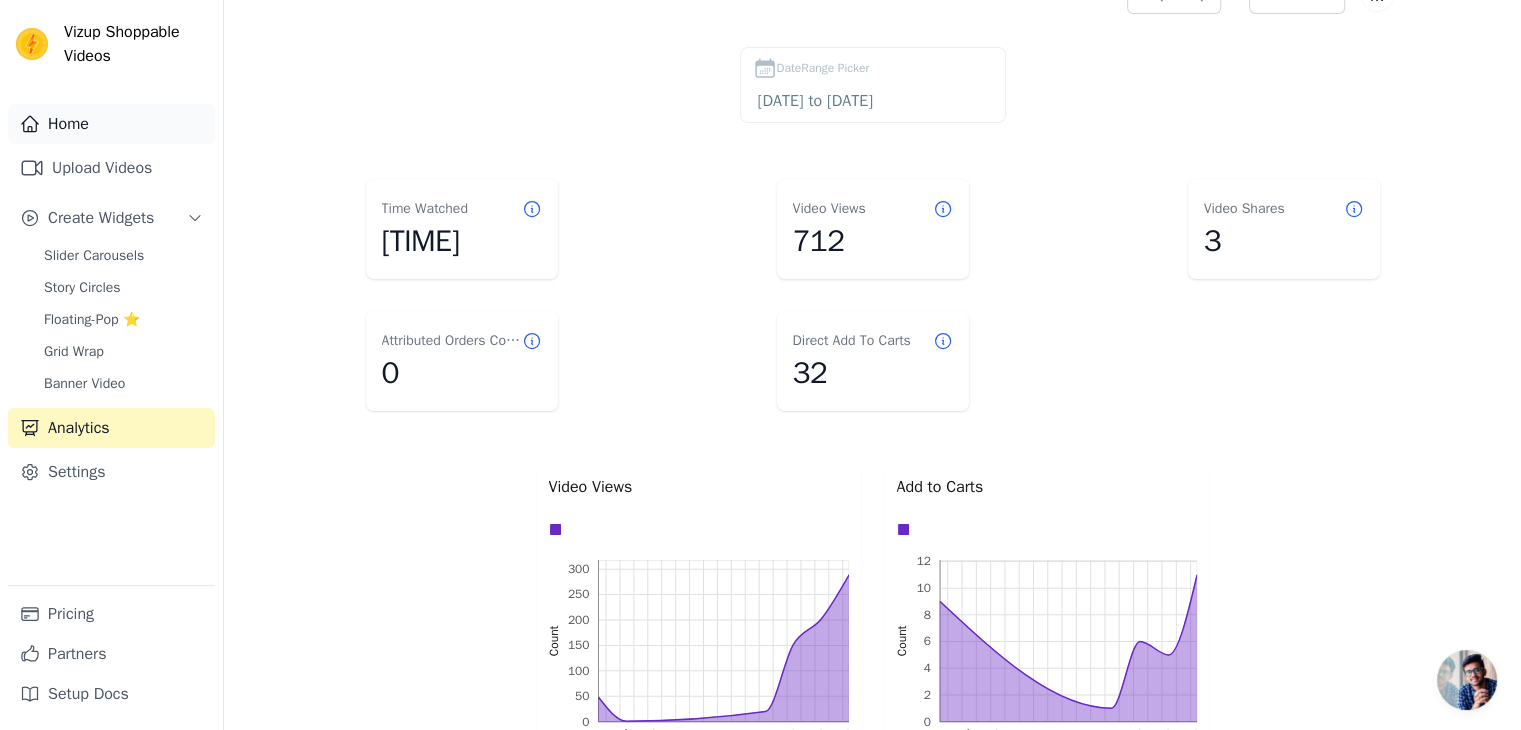 click on "Home" at bounding box center [111, 124] 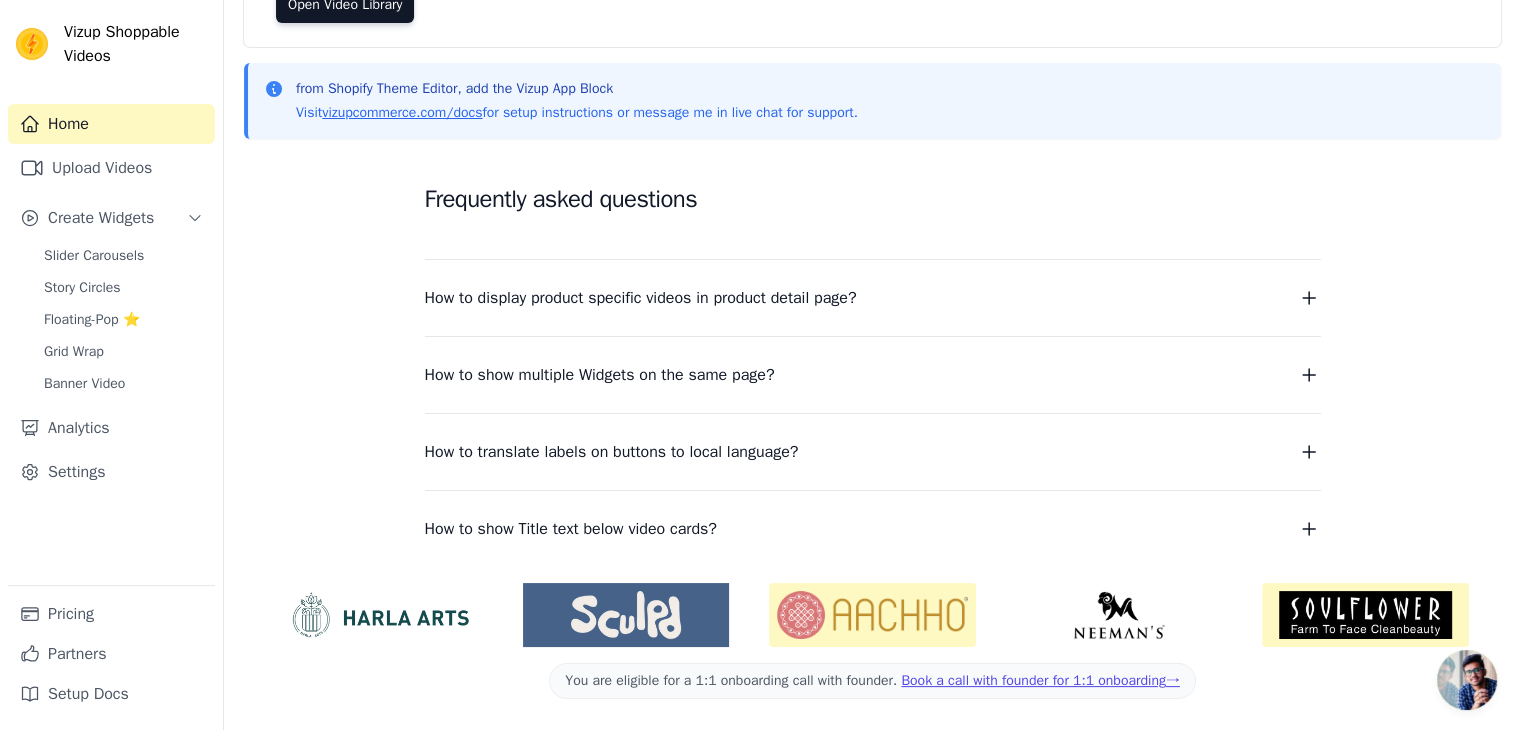 scroll, scrollTop: 0, scrollLeft: 0, axis: both 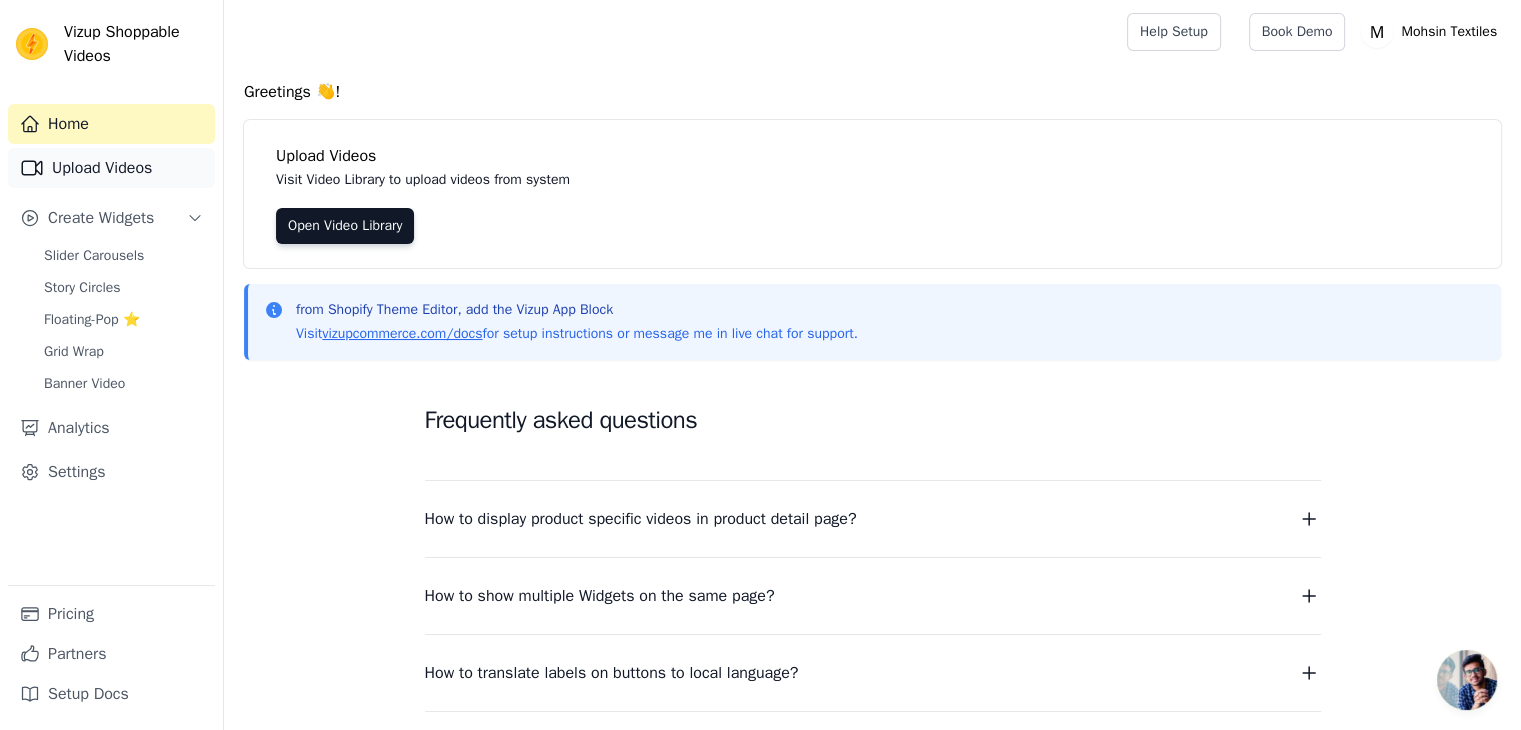 click on "Upload Videos" at bounding box center (111, 168) 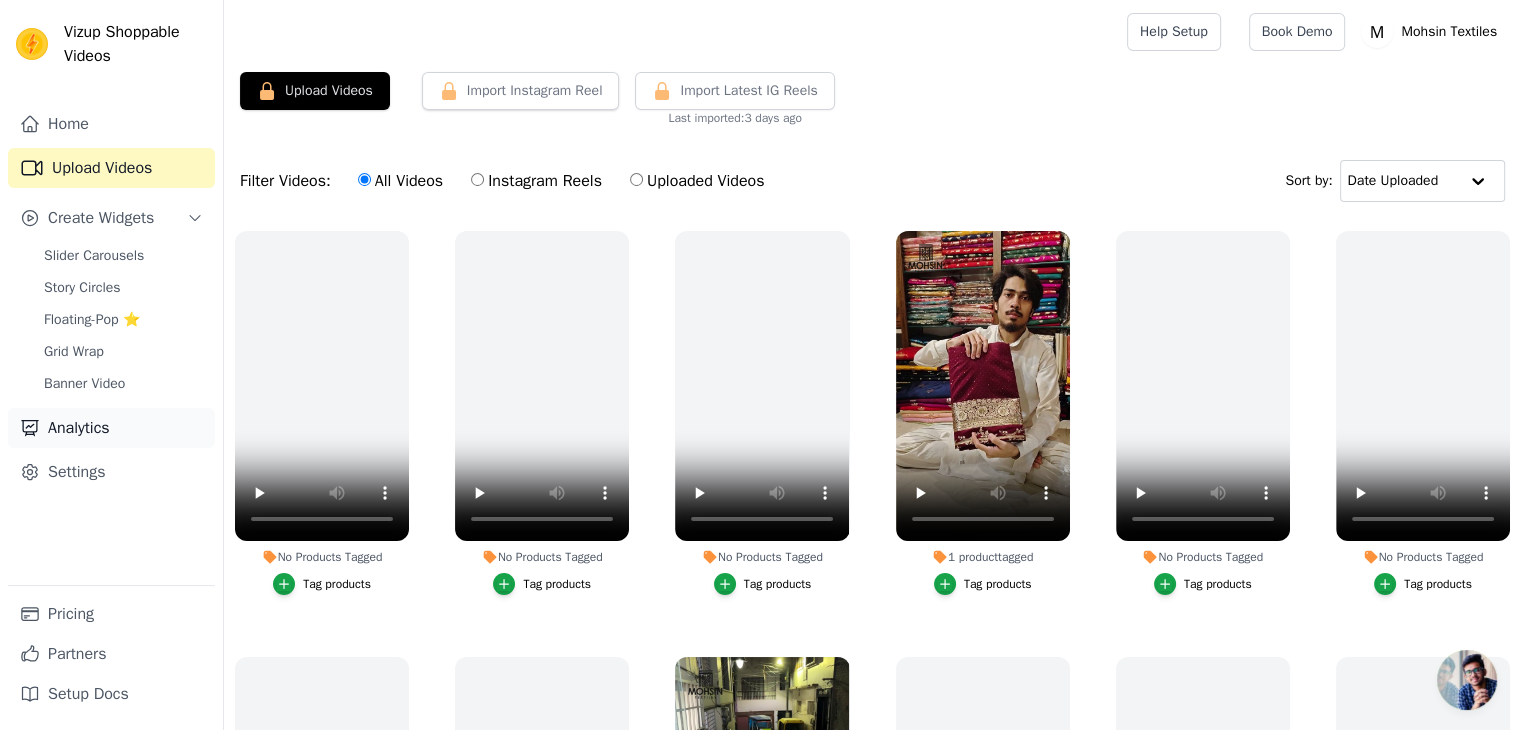 click on "Analytics" at bounding box center [111, 428] 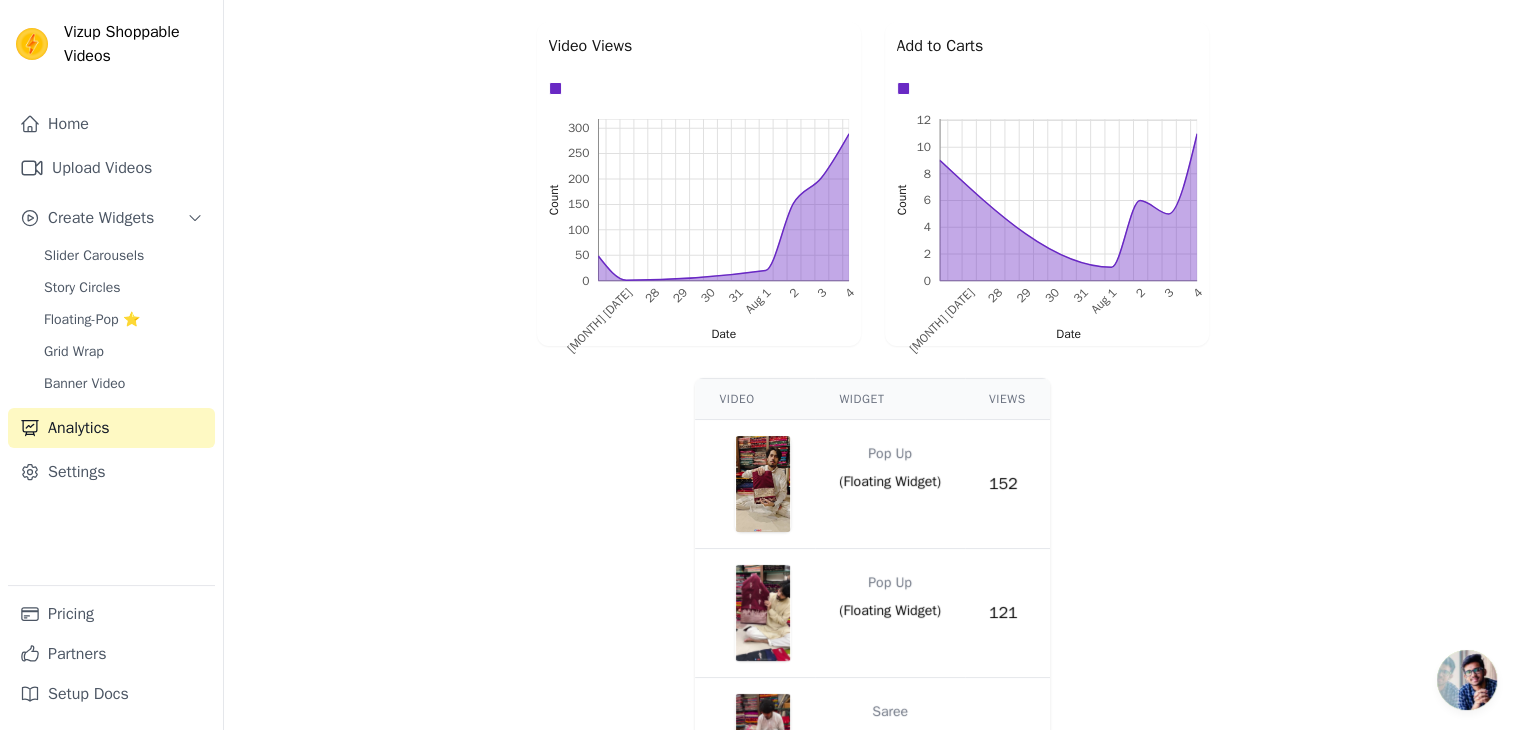 scroll, scrollTop: 537, scrollLeft: 0, axis: vertical 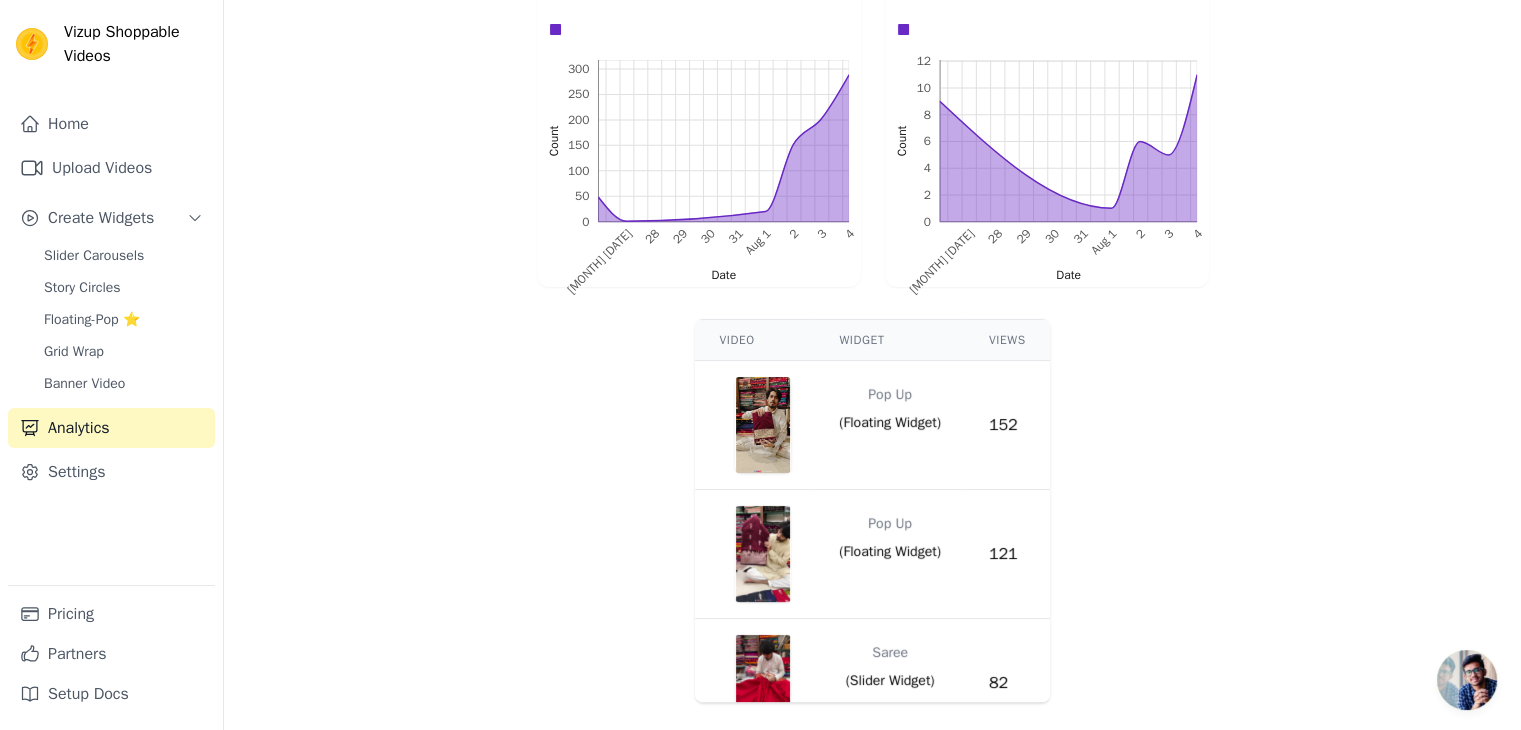 click on "Video   Widget   Views       Pop Up   ( Floating Widget )   152       Pop Up   ( Floating Widget )   121       Saree   ( Slider Widget )   82       Saree   ( Slider Widget )   68       Pop Up   ( Floating Widget )   50       Saree   ( Slider Widget )   48       Saree   ( Slider Widget )   47       Saree   ( Slider Widget )   36       Saree   ( Slider Widget )   36       Saree   ( Slider Widget )   35       Saree   ( Slider Widget )   35       Pop Up   ( Floating Widget )   2" at bounding box center [872, 511] 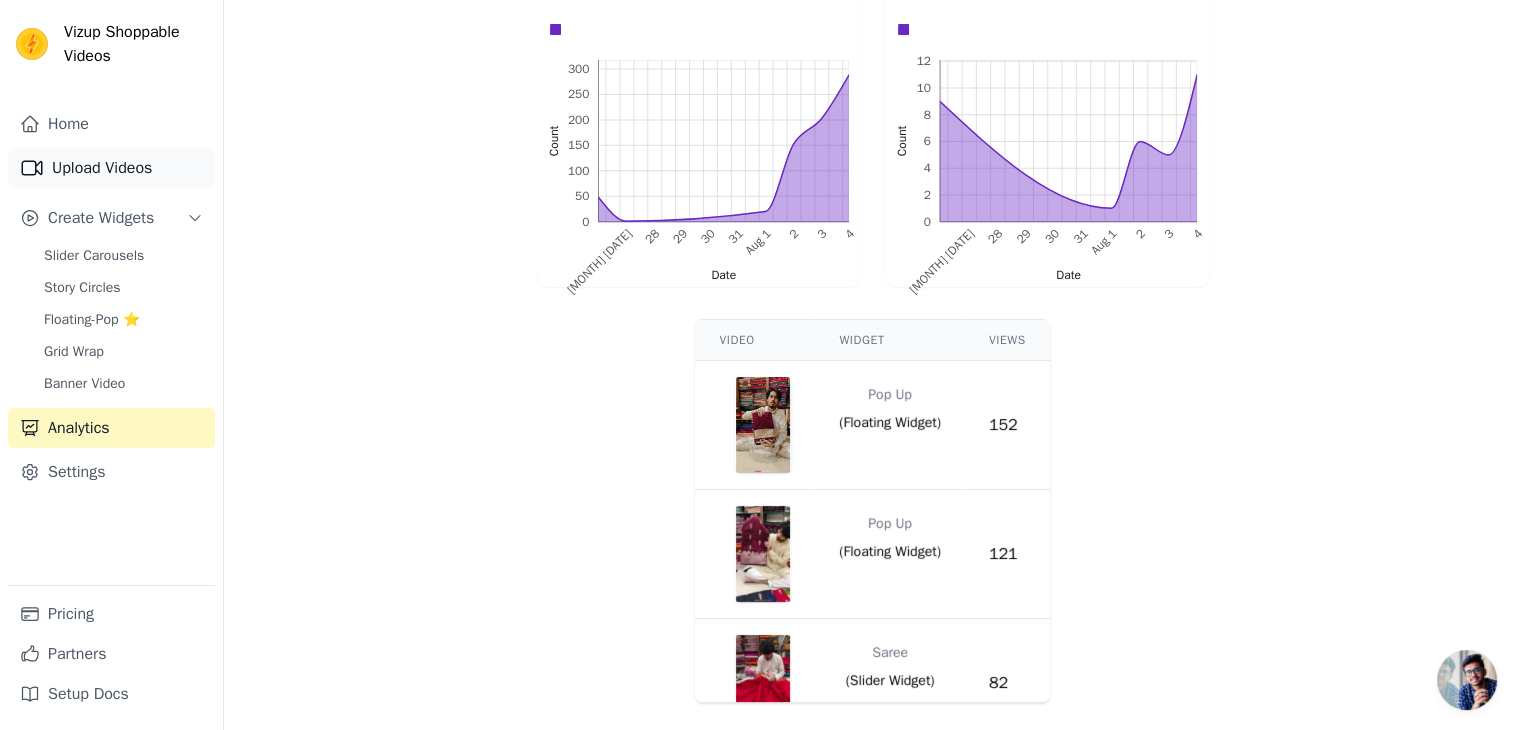 click on "Upload Videos" at bounding box center (111, 168) 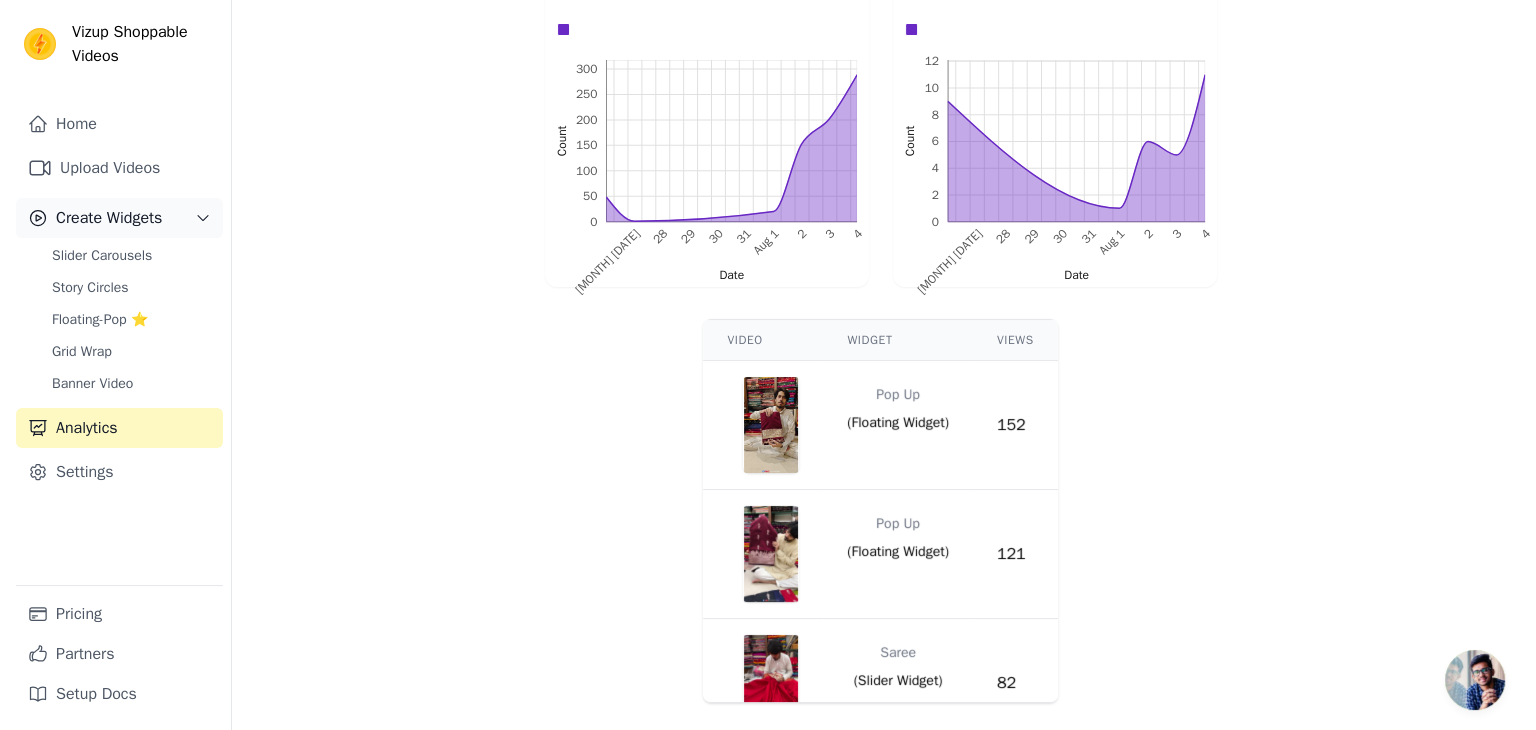 scroll, scrollTop: 0, scrollLeft: 0, axis: both 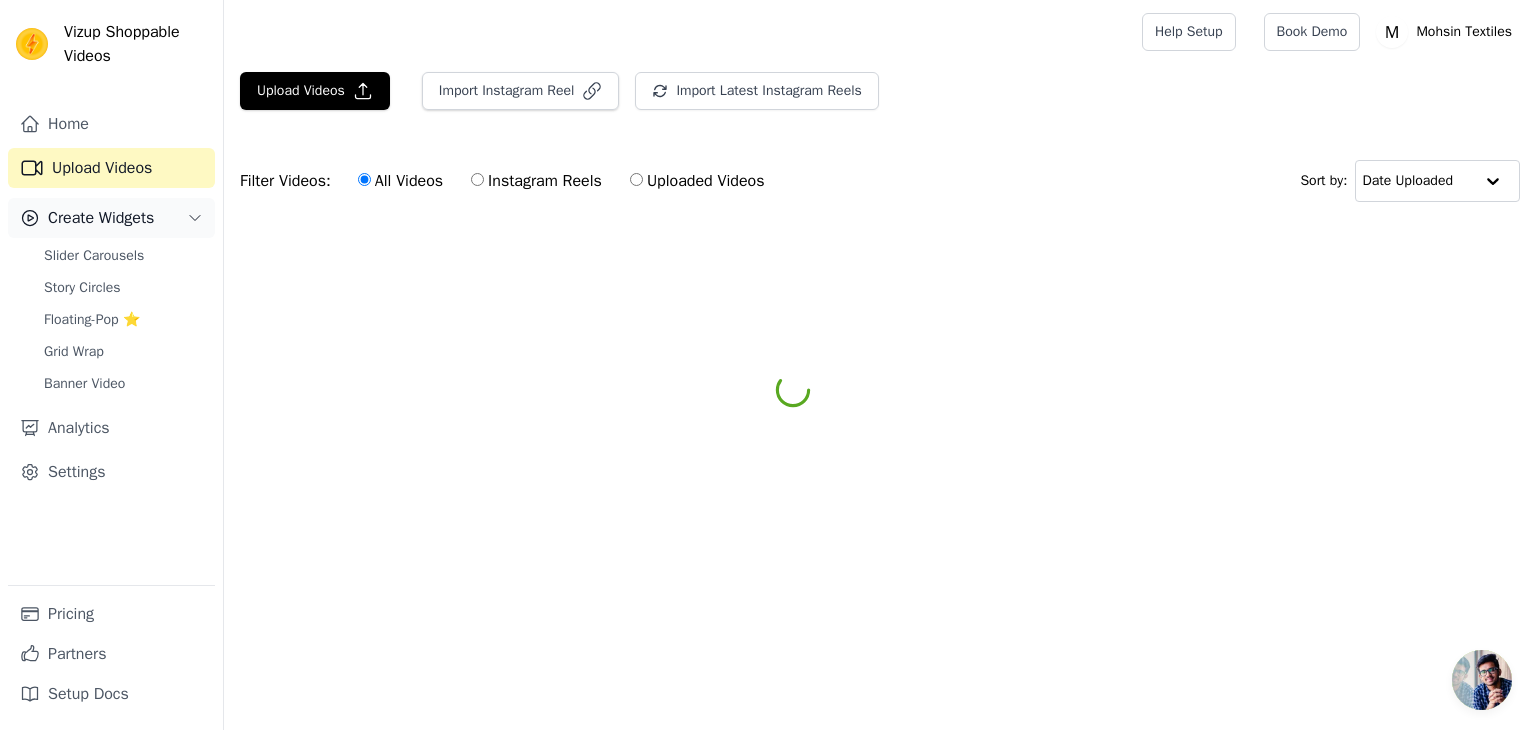 click on "Create Widgets" at bounding box center [101, 218] 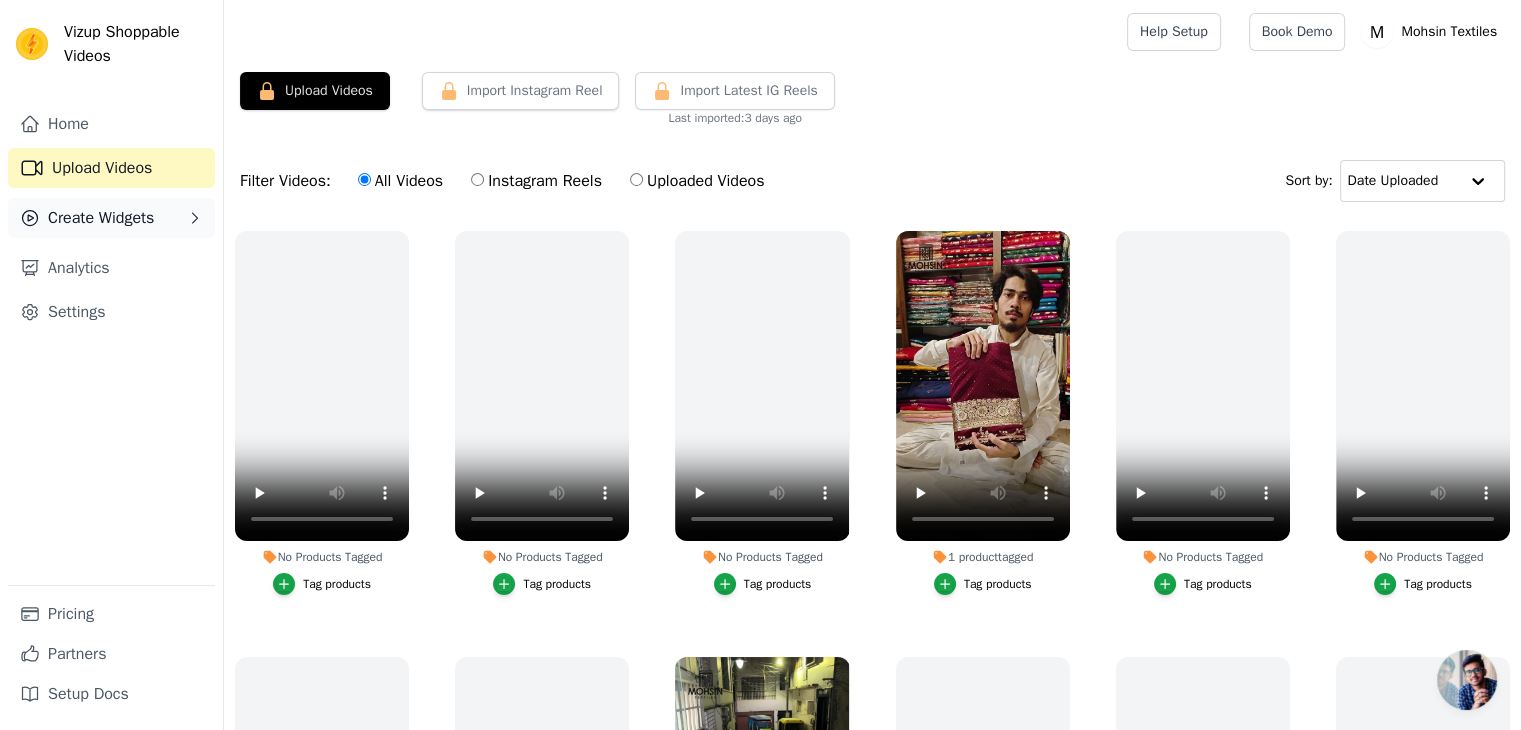 click on "Create Widgets" at bounding box center (101, 218) 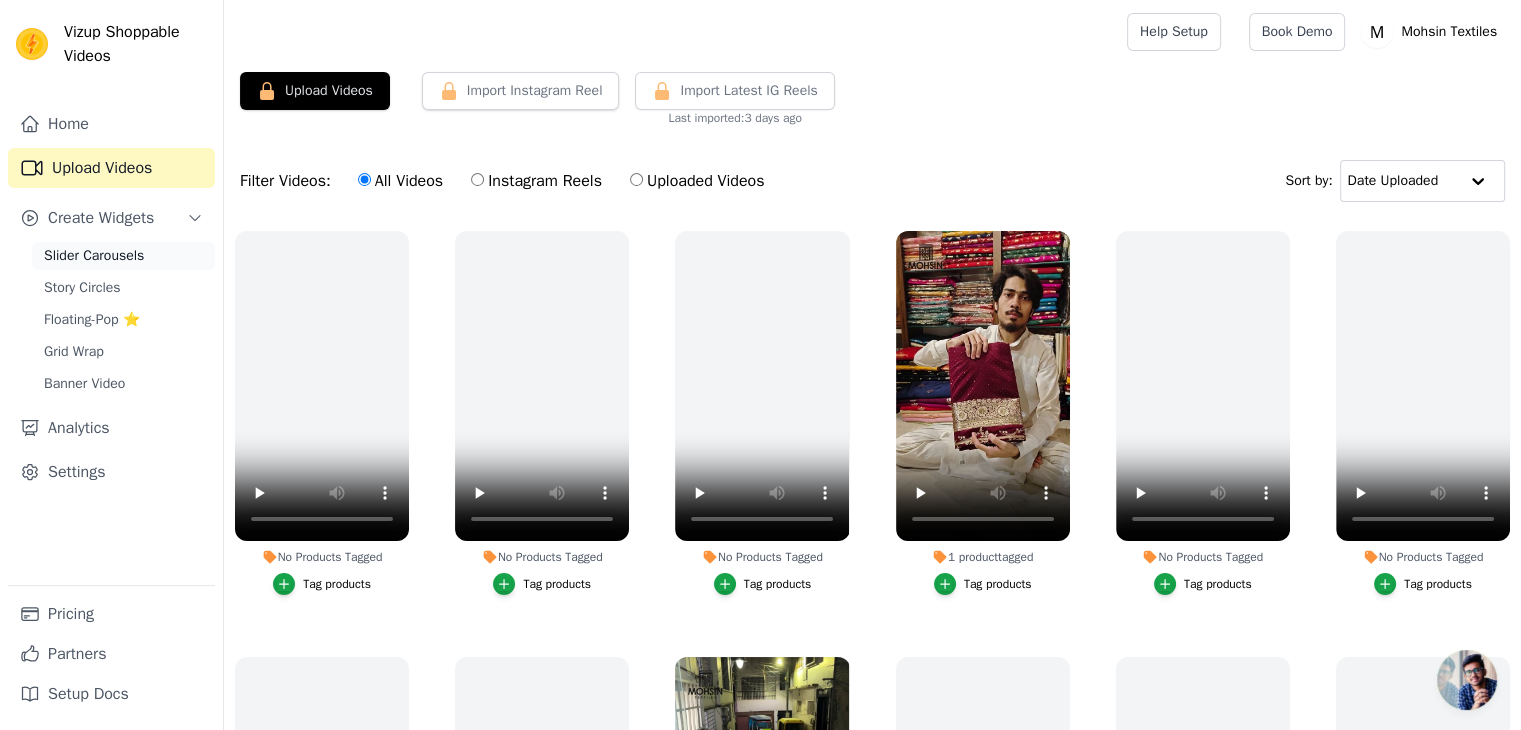 click on "Slider Carousels" at bounding box center [94, 256] 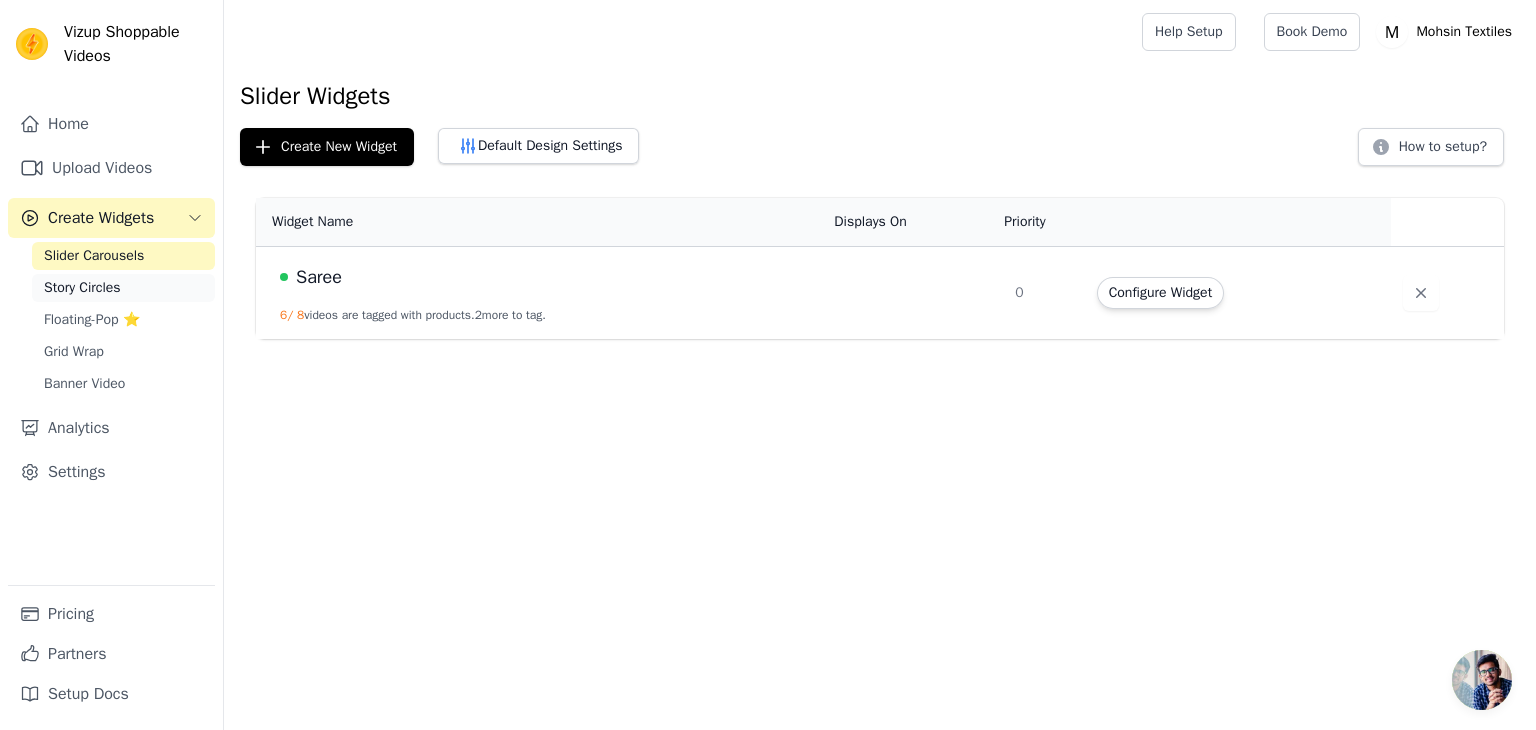 click on "Story Circles" at bounding box center [123, 288] 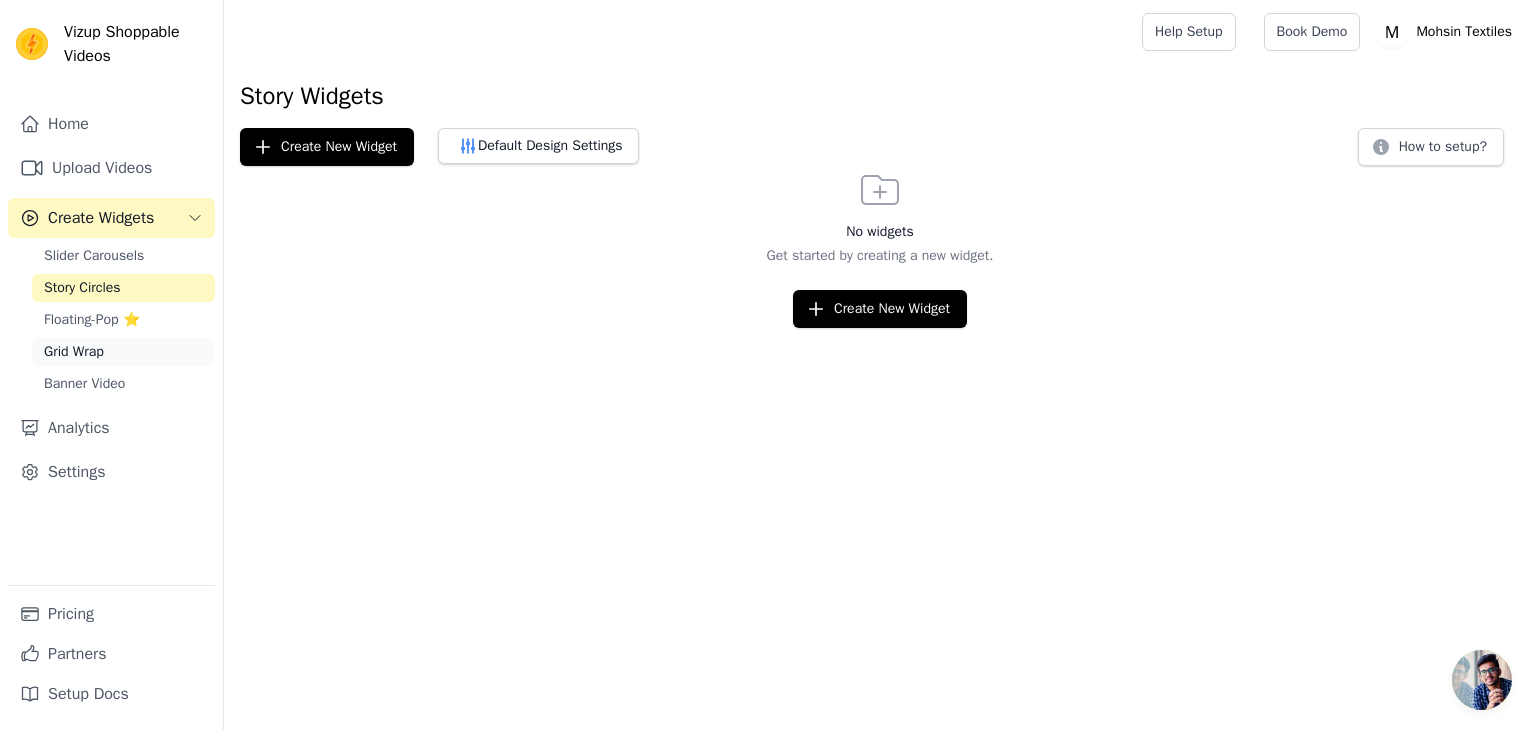 click on "Grid Wrap" at bounding box center [123, 352] 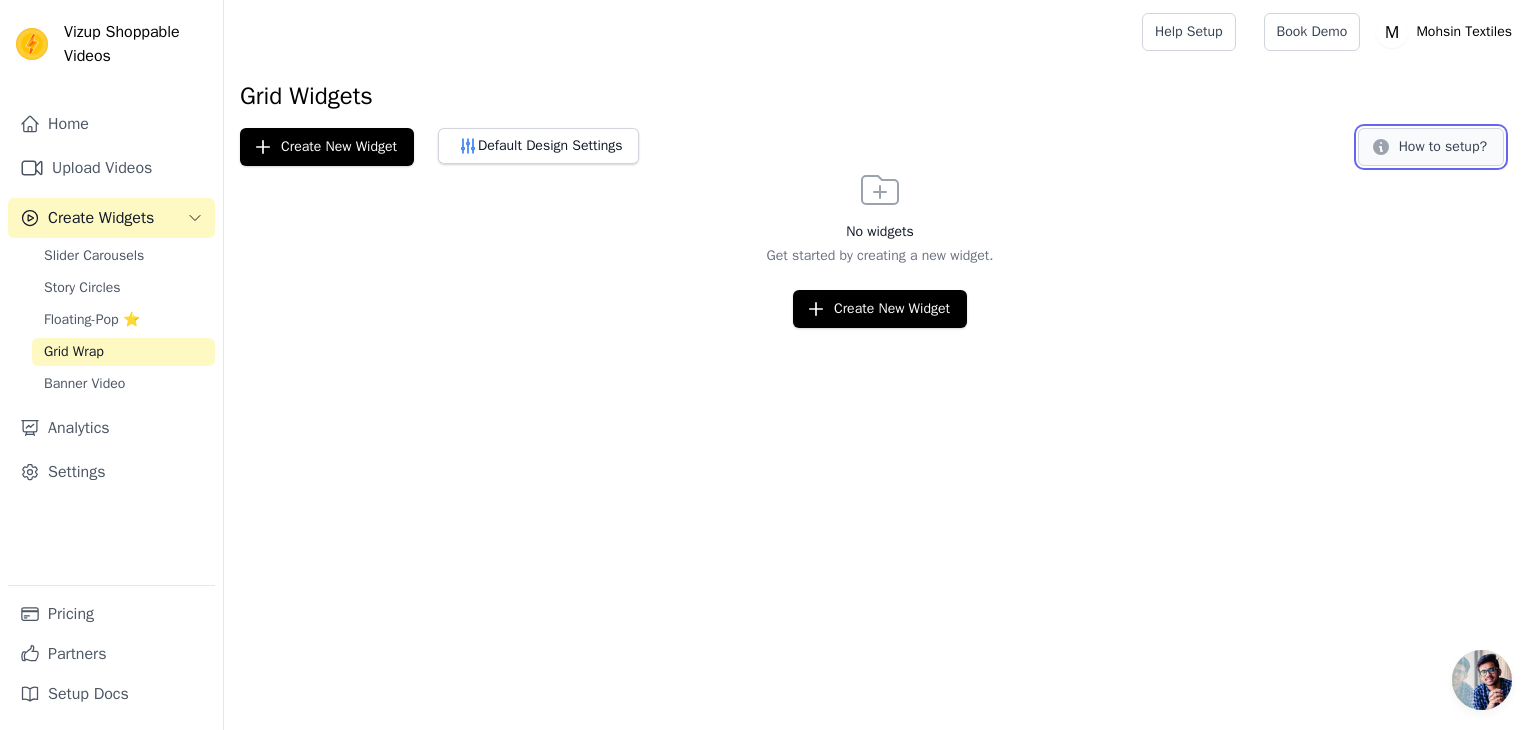 click on "How to setup?" at bounding box center (1431, 147) 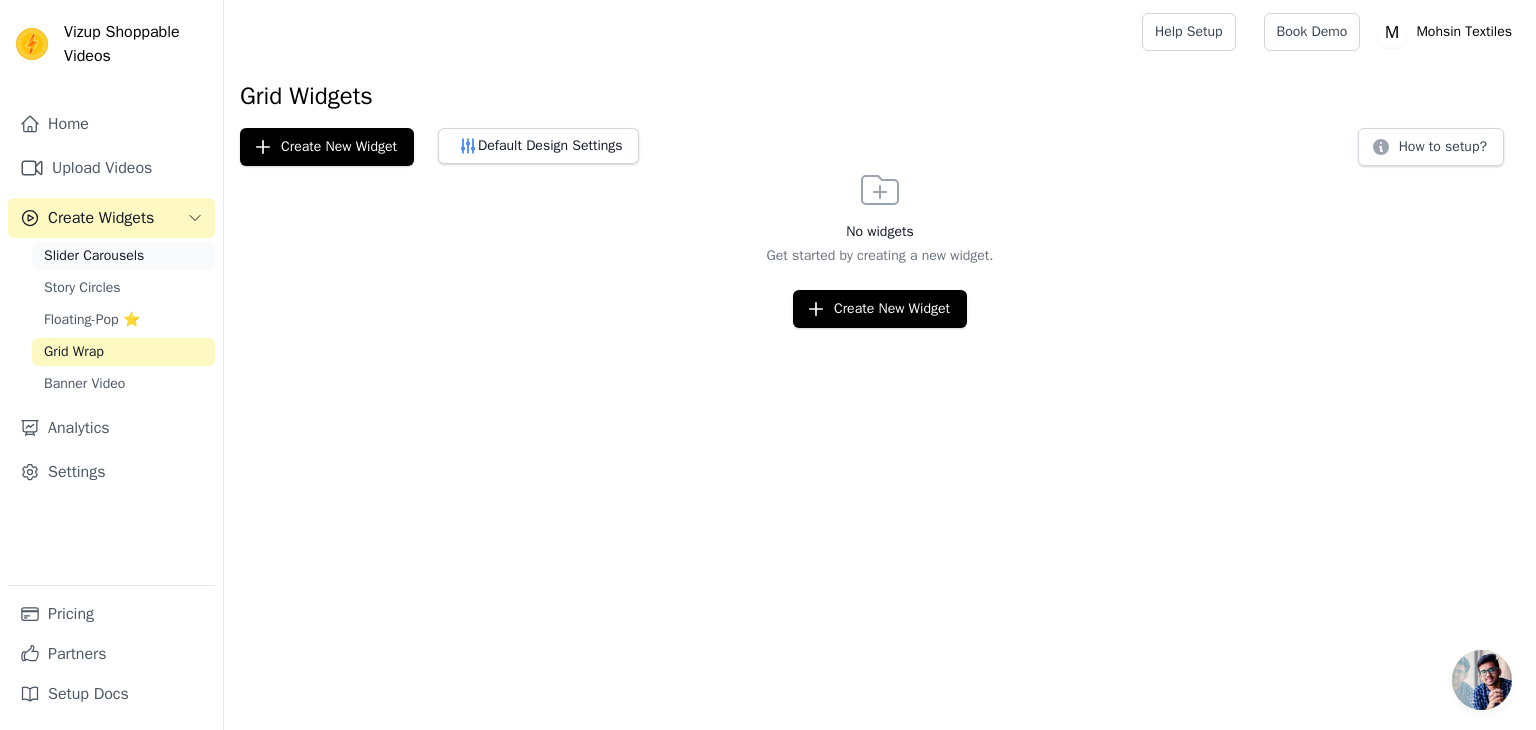 click on "Slider Carousels" at bounding box center (94, 256) 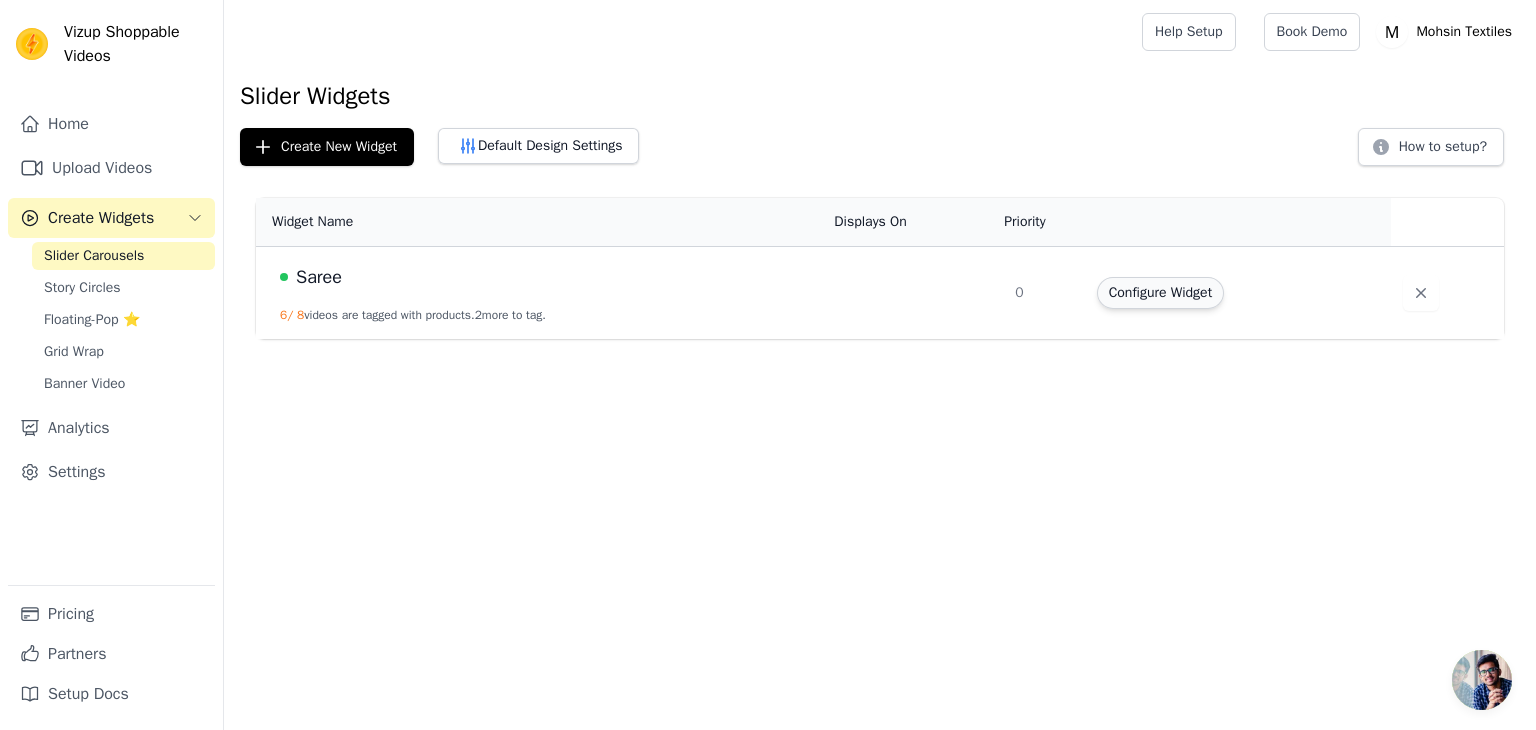 click on "Configure Widget" at bounding box center (1160, 293) 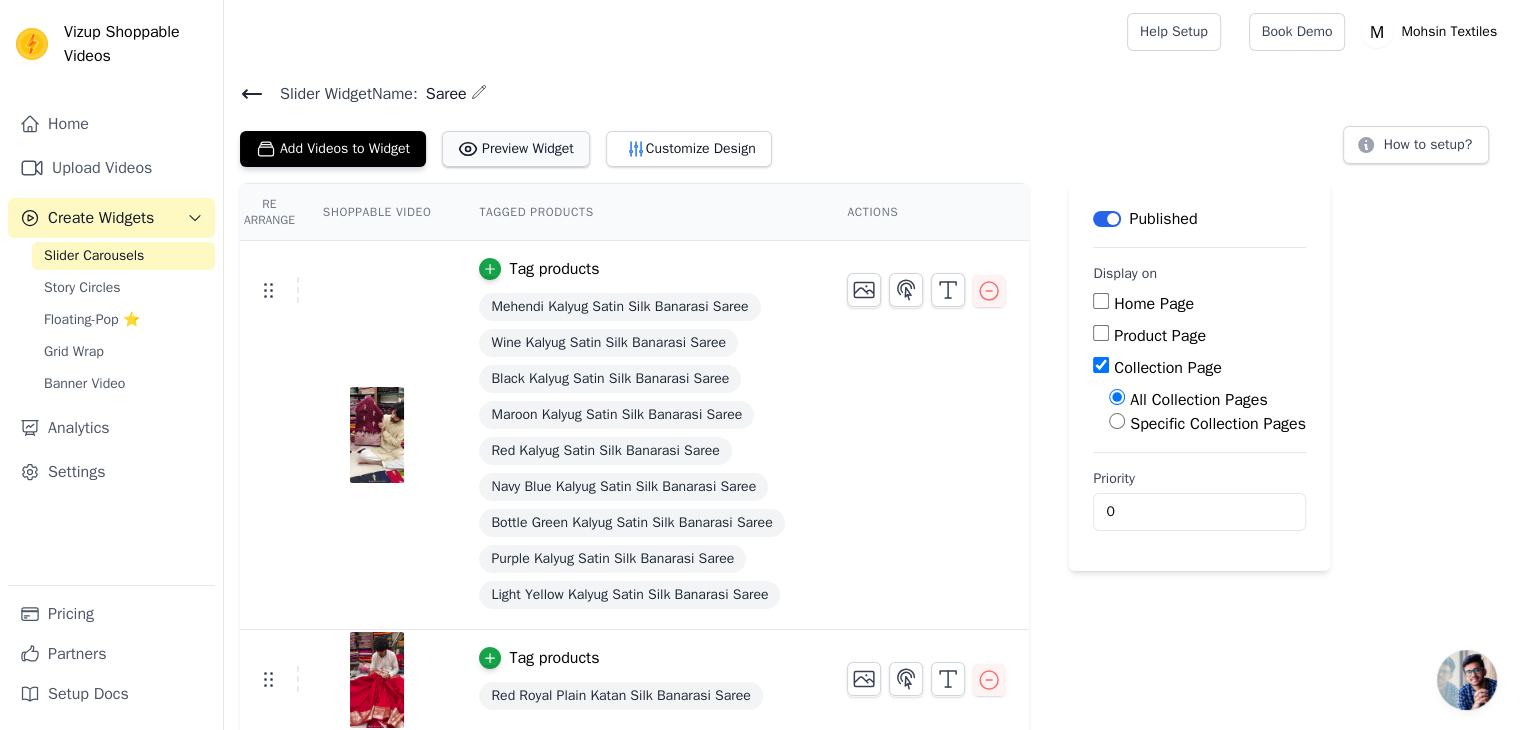 click on "Preview Widget" at bounding box center [516, 149] 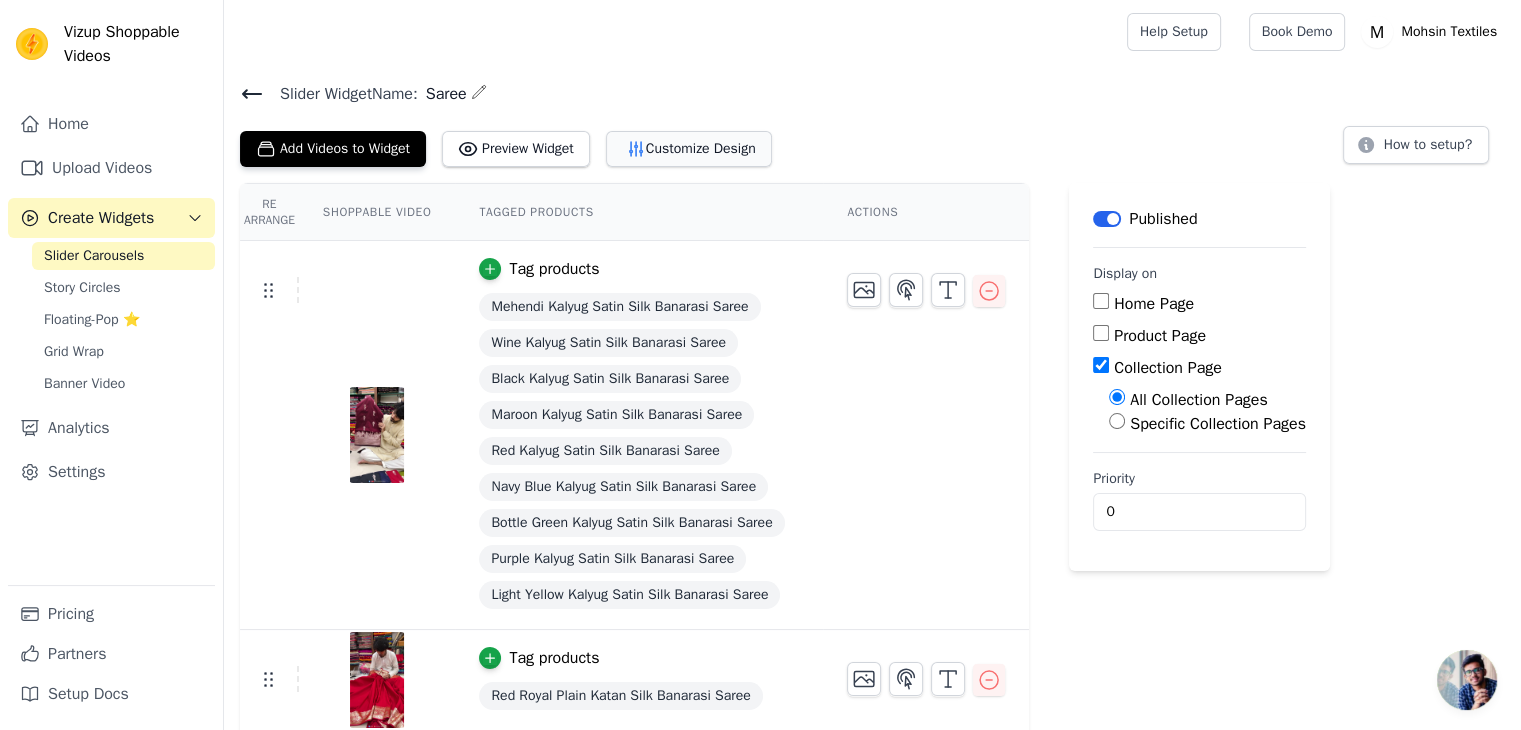 click on "Customize Design" at bounding box center [689, 149] 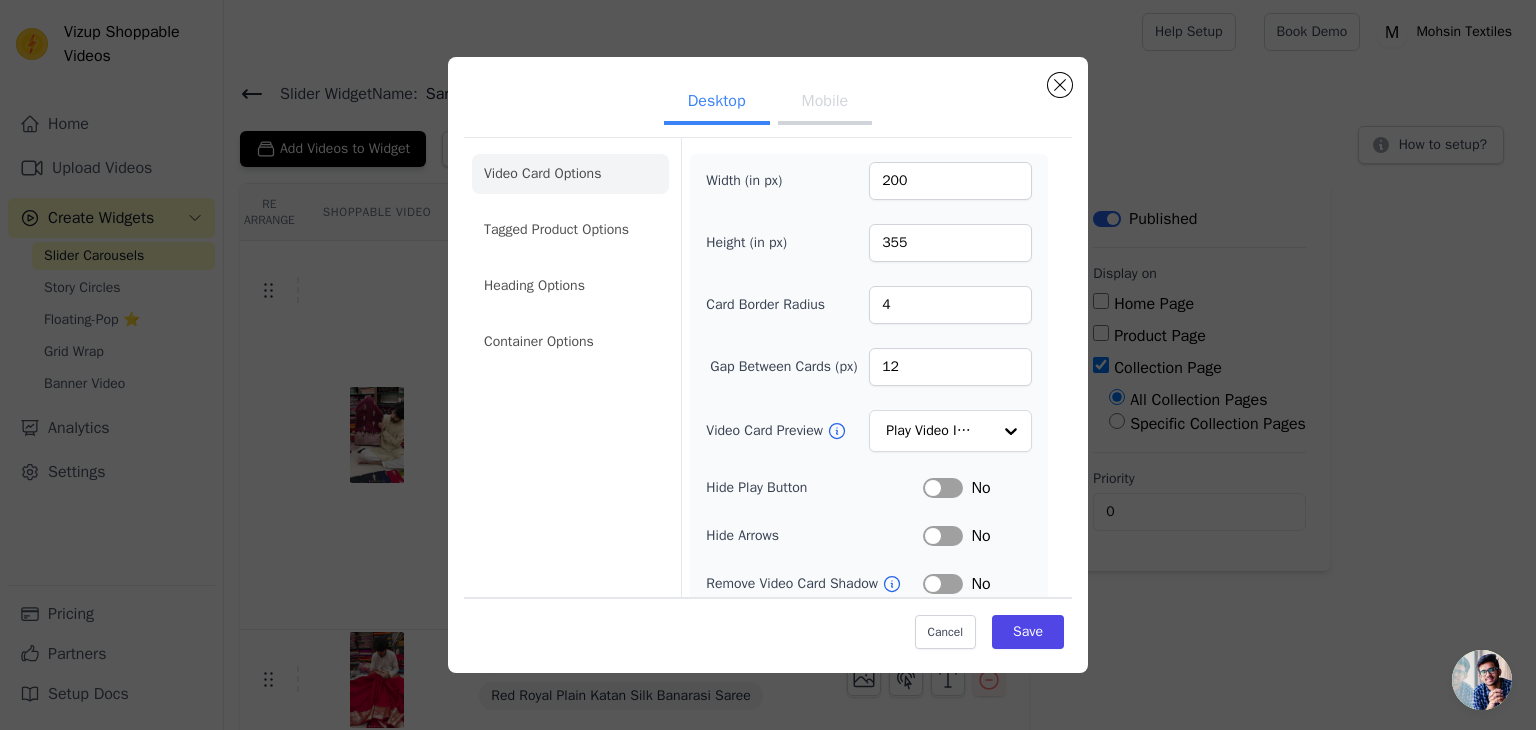 click on "Mobile" at bounding box center (825, 103) 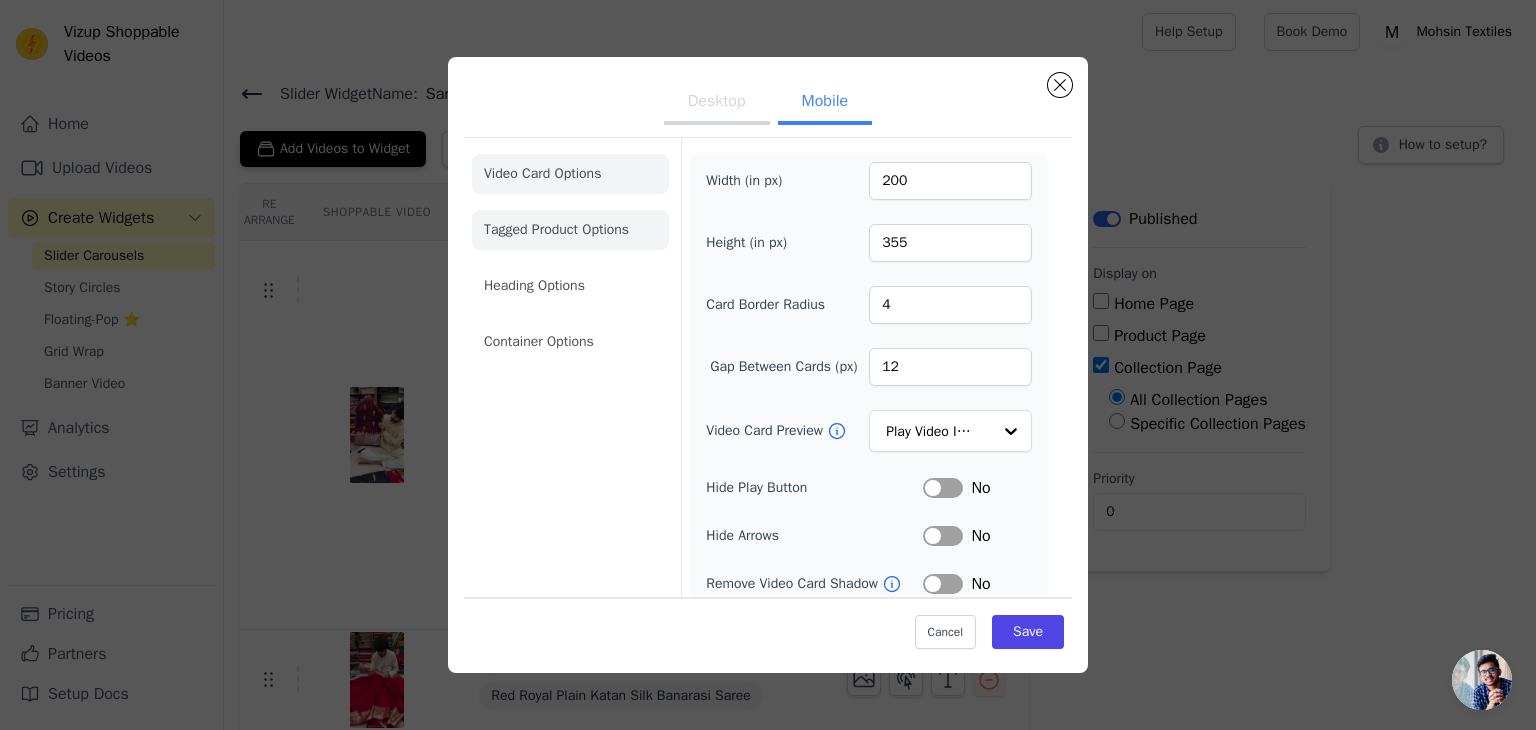 click on "Tagged Product Options" 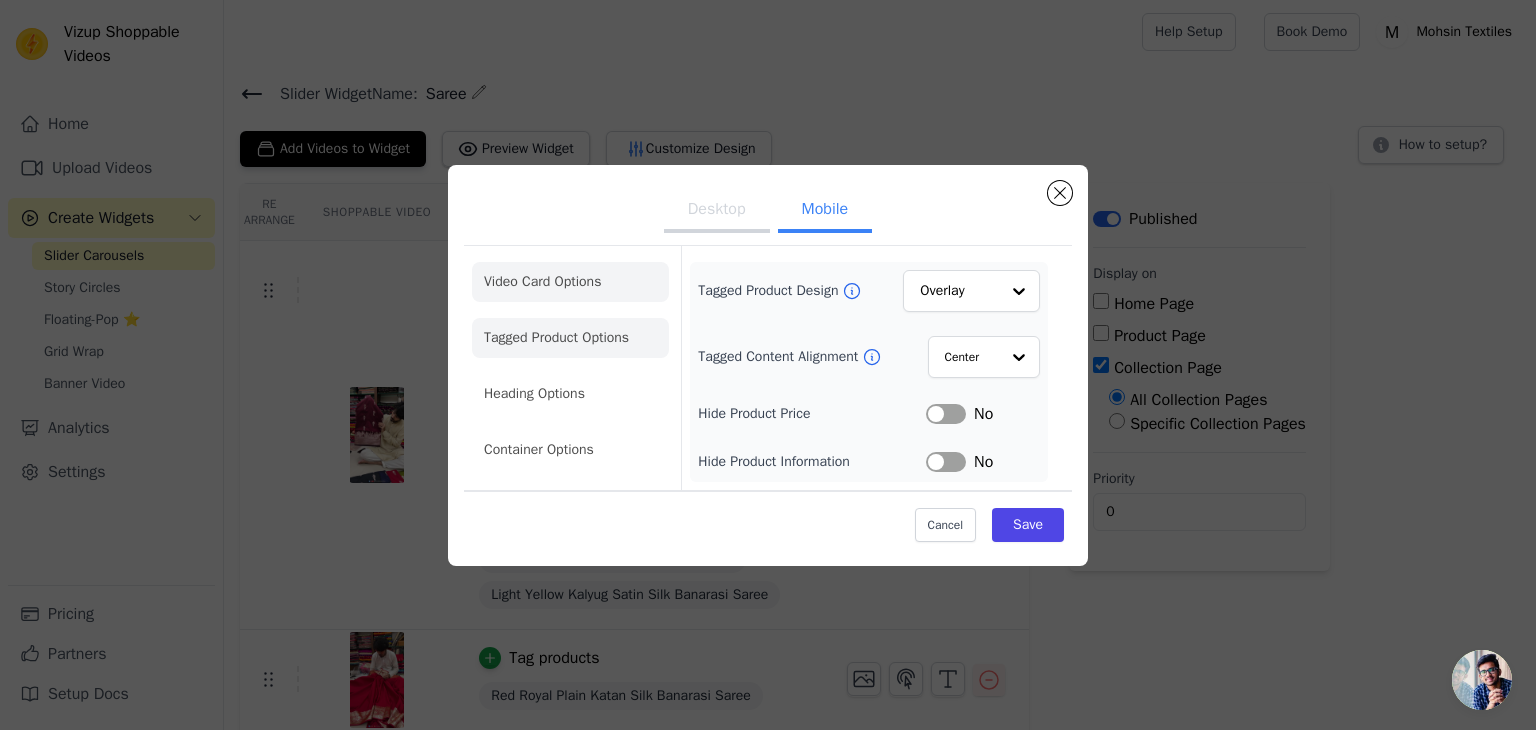 click on "Video Card Options" 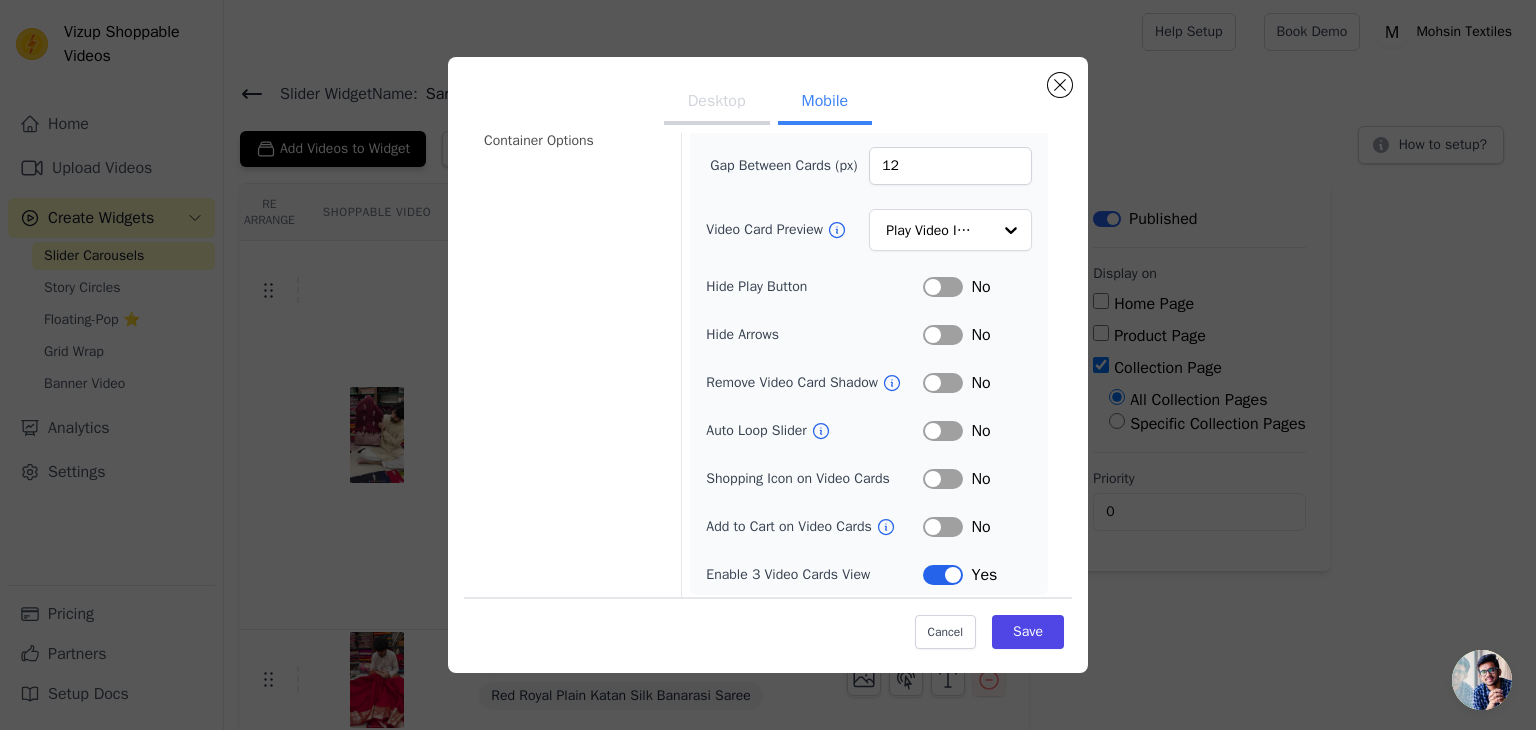 scroll, scrollTop: 204, scrollLeft: 0, axis: vertical 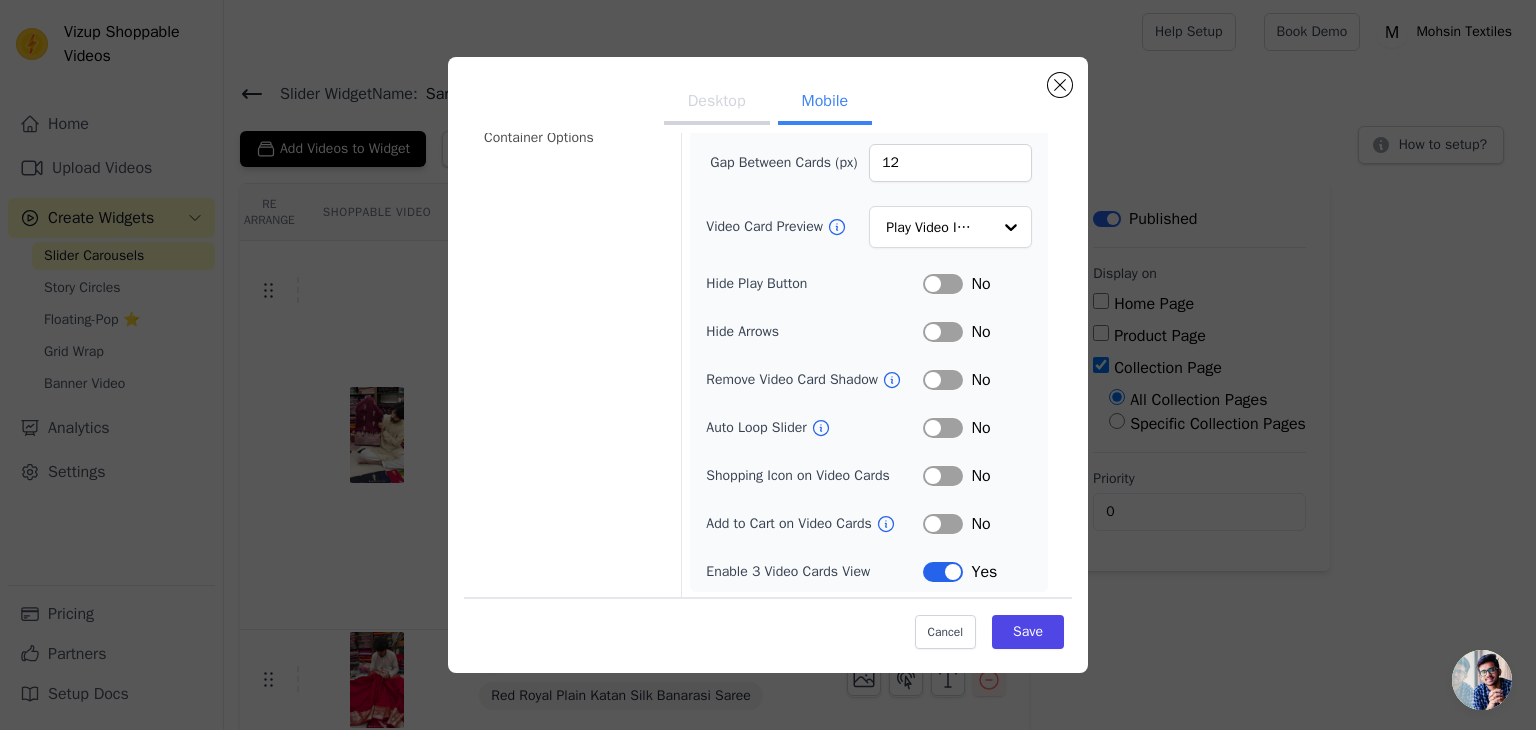 click on "Desktop" at bounding box center [717, 103] 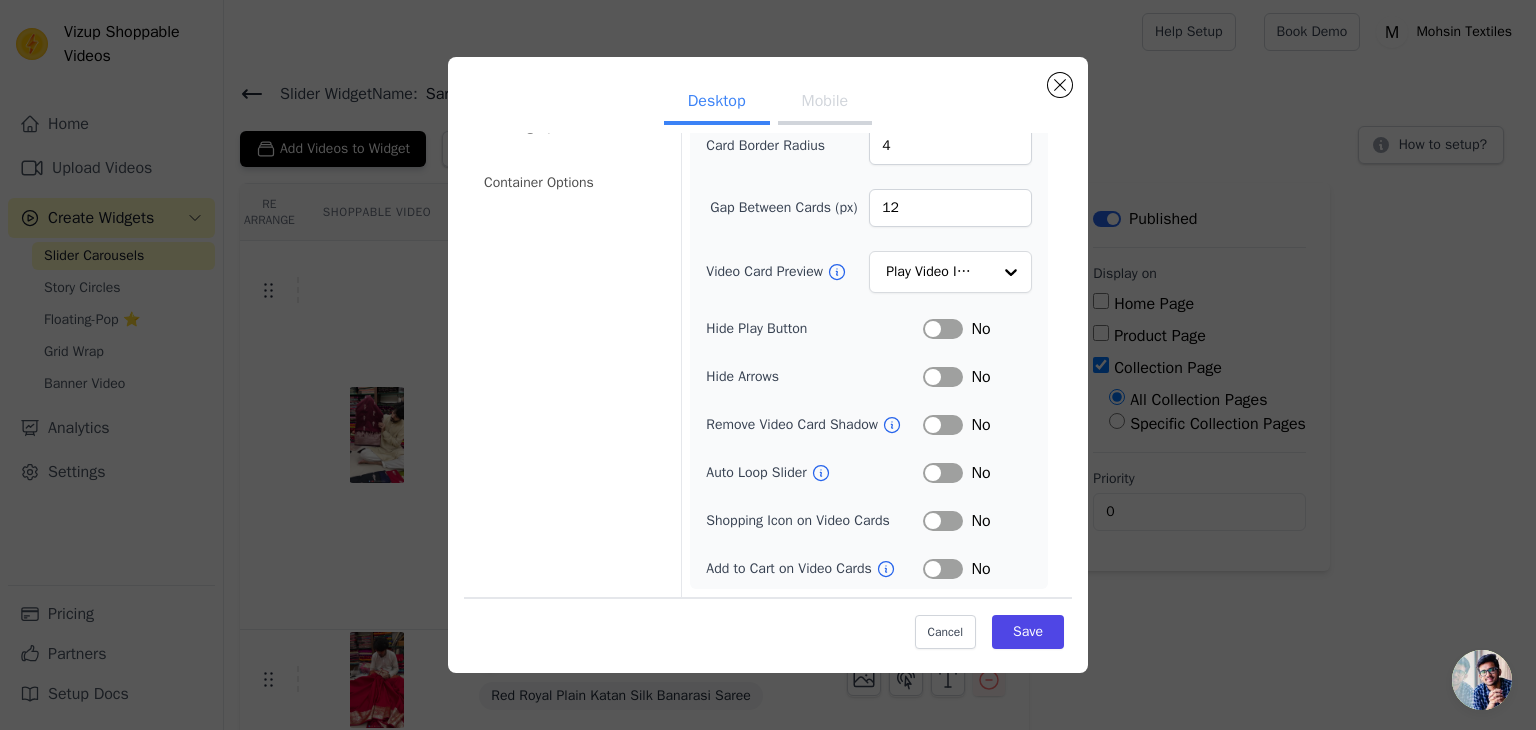 scroll, scrollTop: 156, scrollLeft: 0, axis: vertical 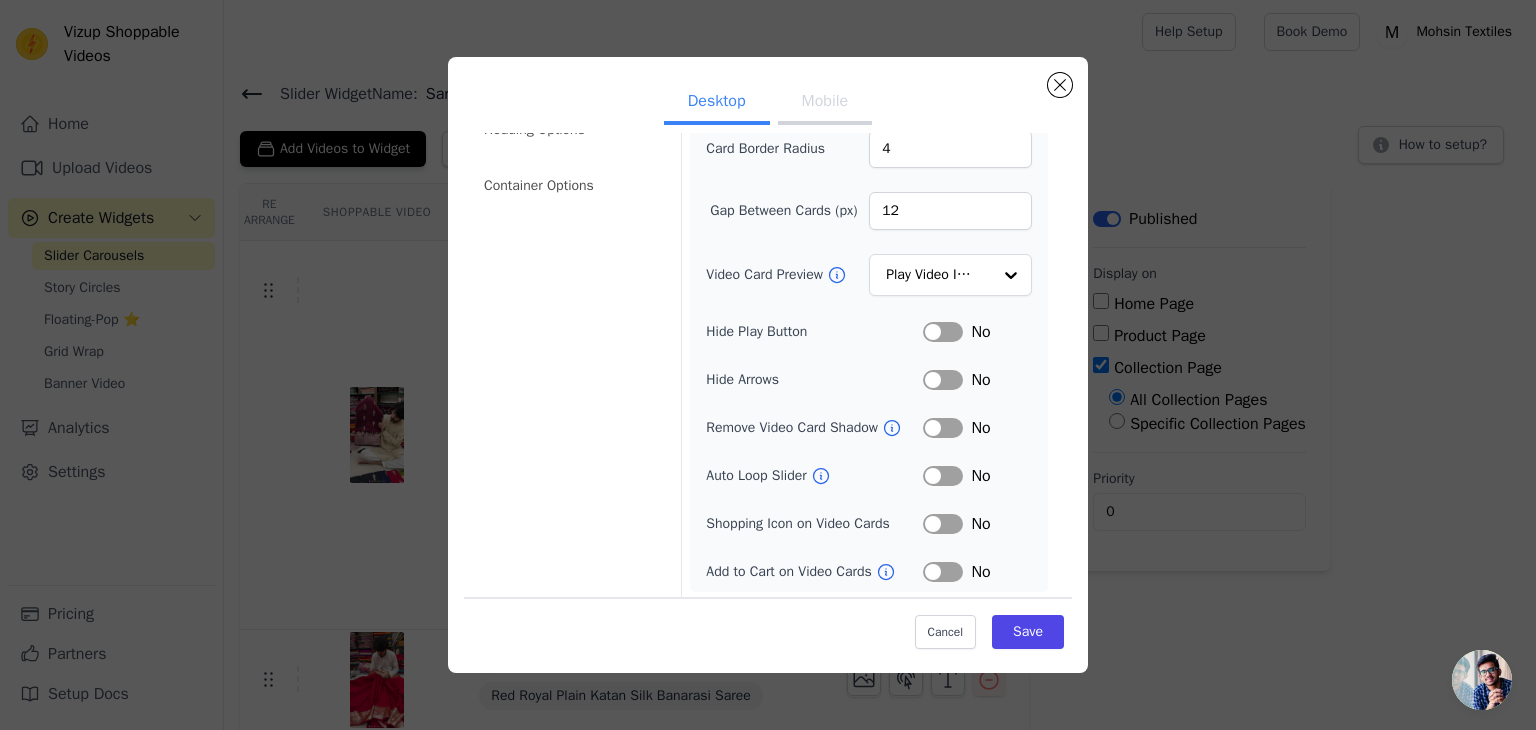 click on "Mobile" at bounding box center (825, 103) 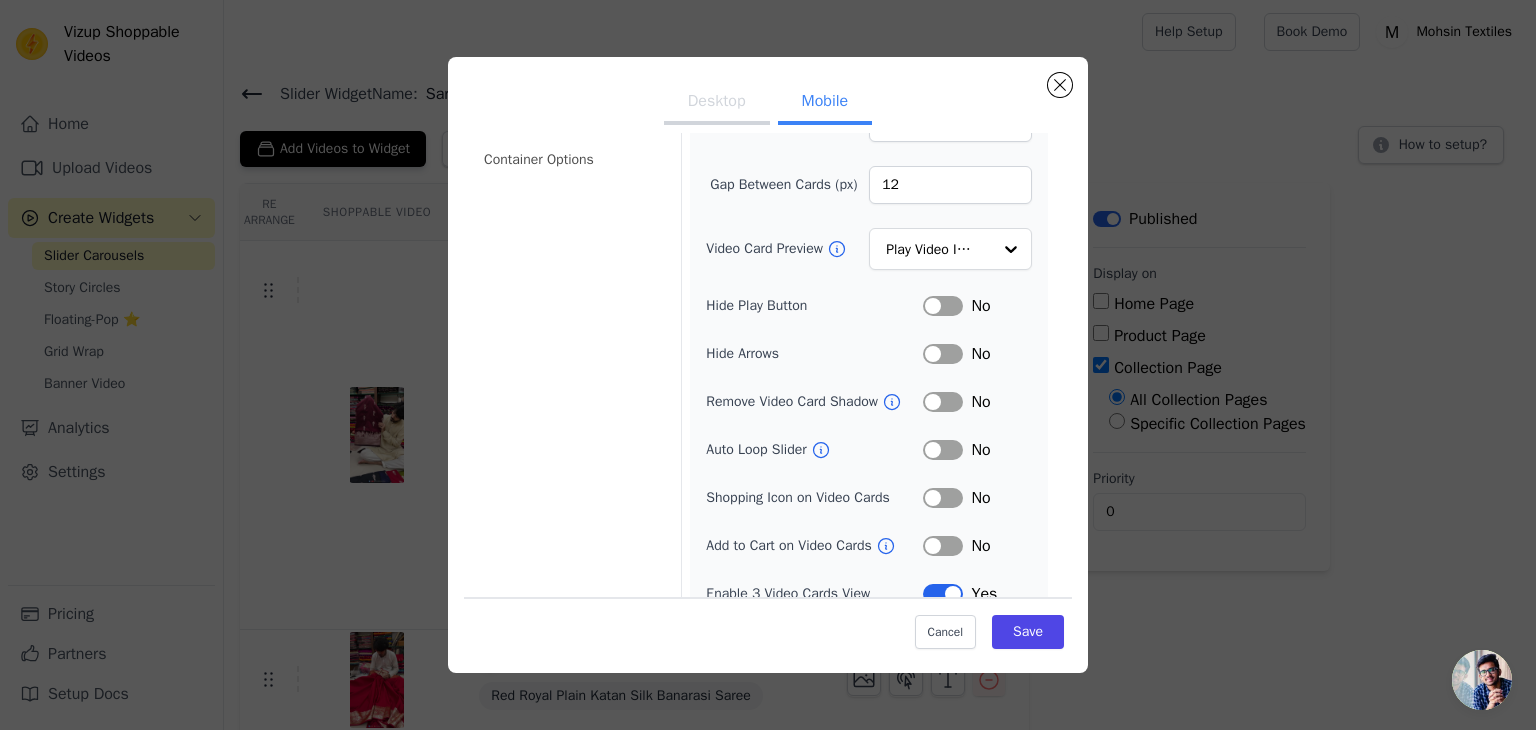 scroll, scrollTop: 204, scrollLeft: 0, axis: vertical 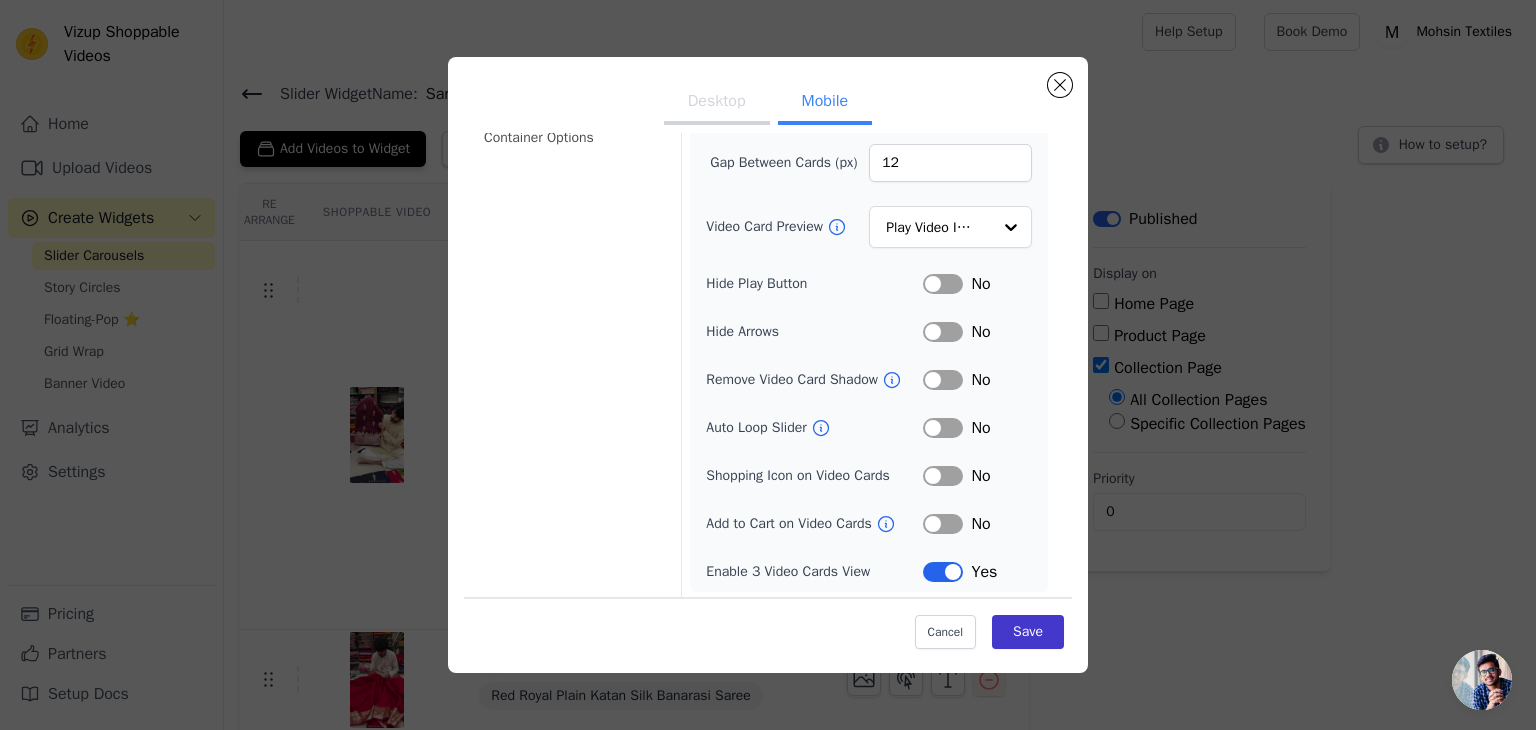 drag, startPoint x: 936, startPoint y: 563, endPoint x: 992, endPoint y: 615, distance: 76.41989 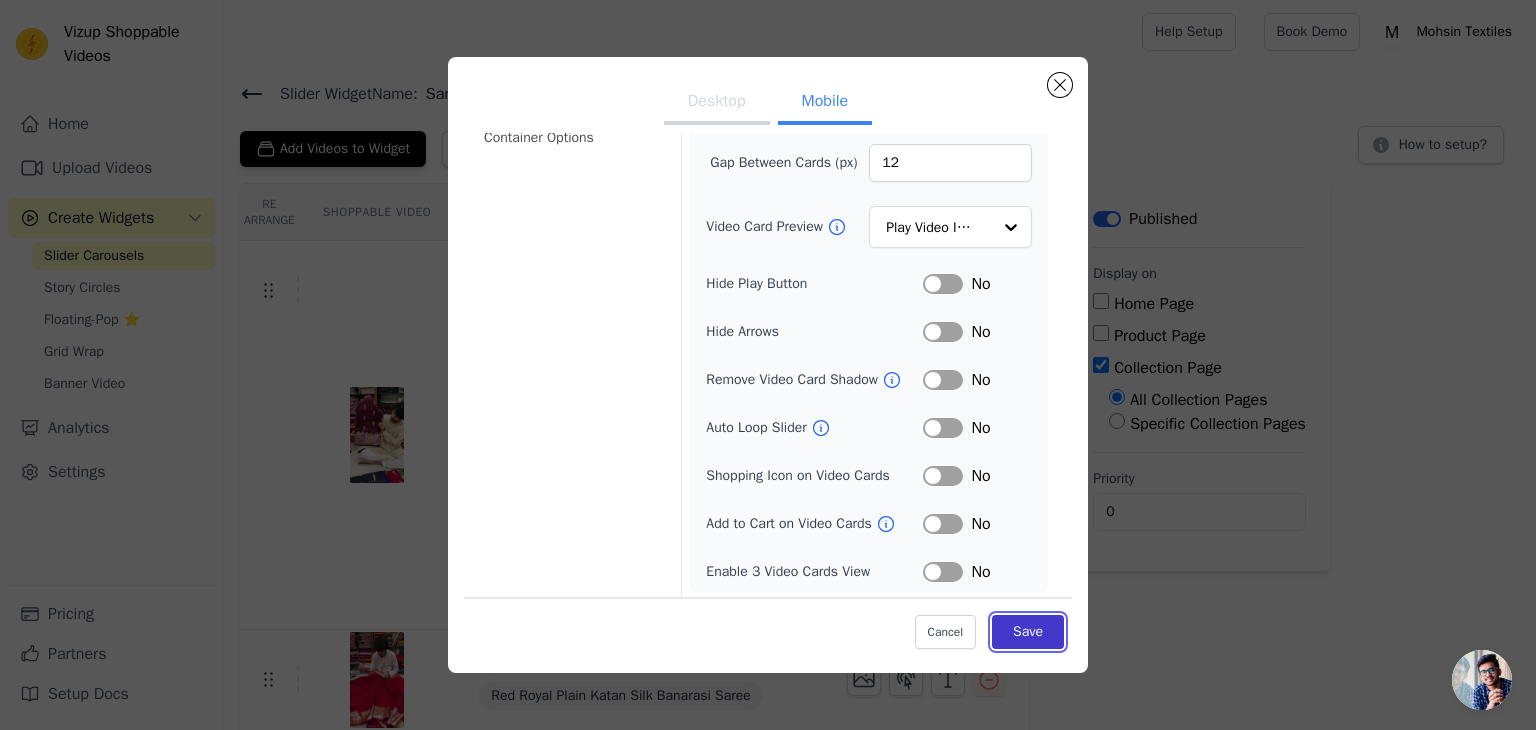 click on "Save" at bounding box center (1028, 632) 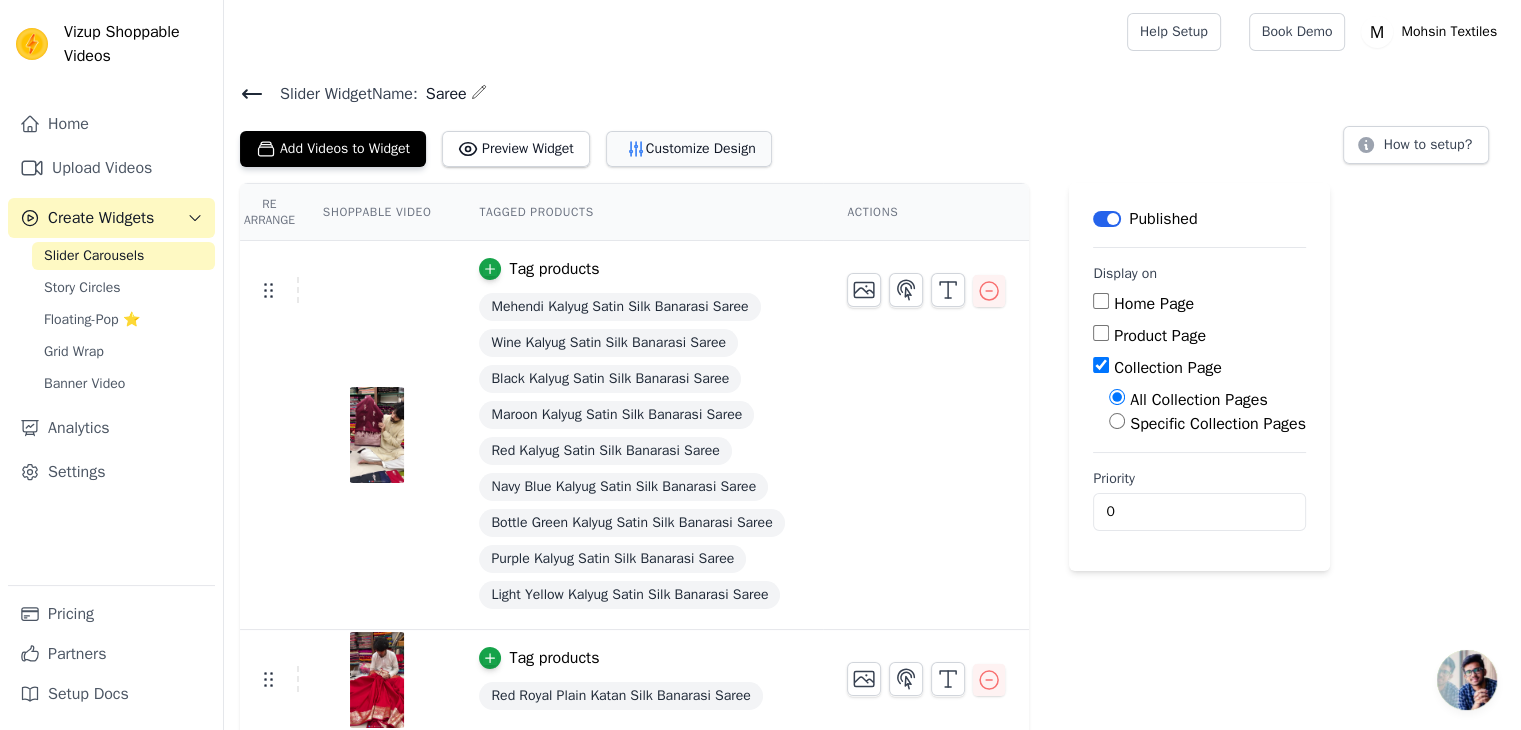 click on "Customize Design" at bounding box center (689, 149) 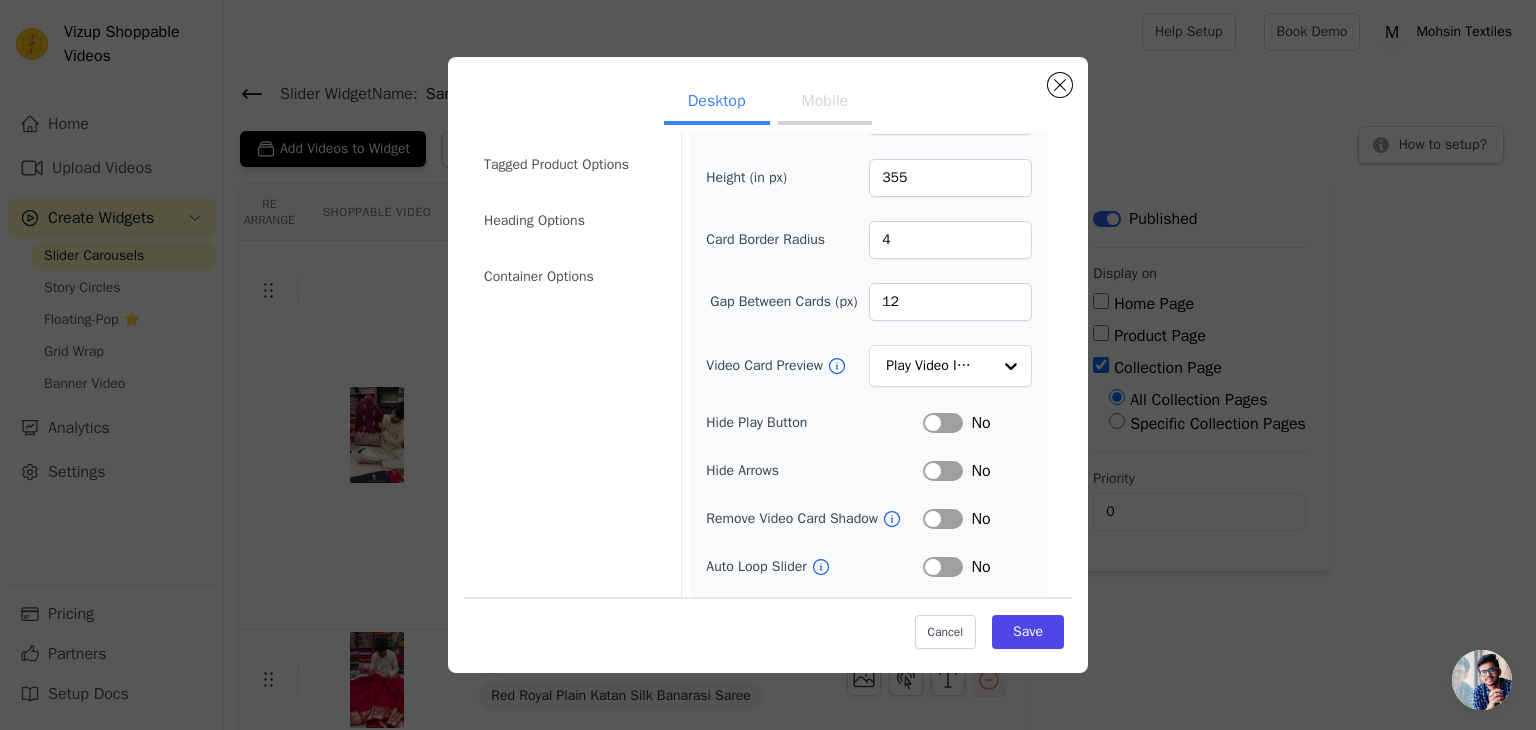 scroll, scrollTop: 156, scrollLeft: 0, axis: vertical 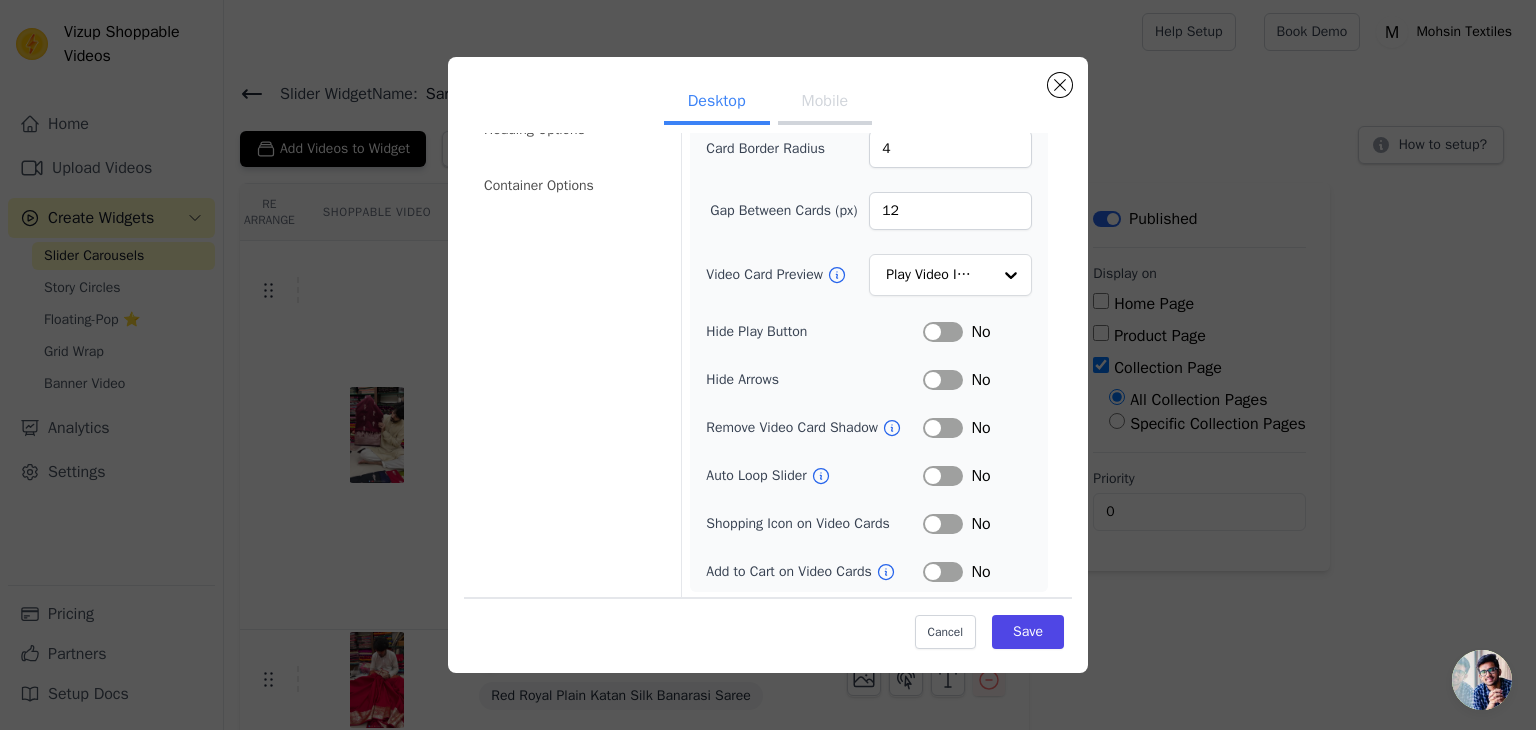 click on "Mobile" at bounding box center [825, 103] 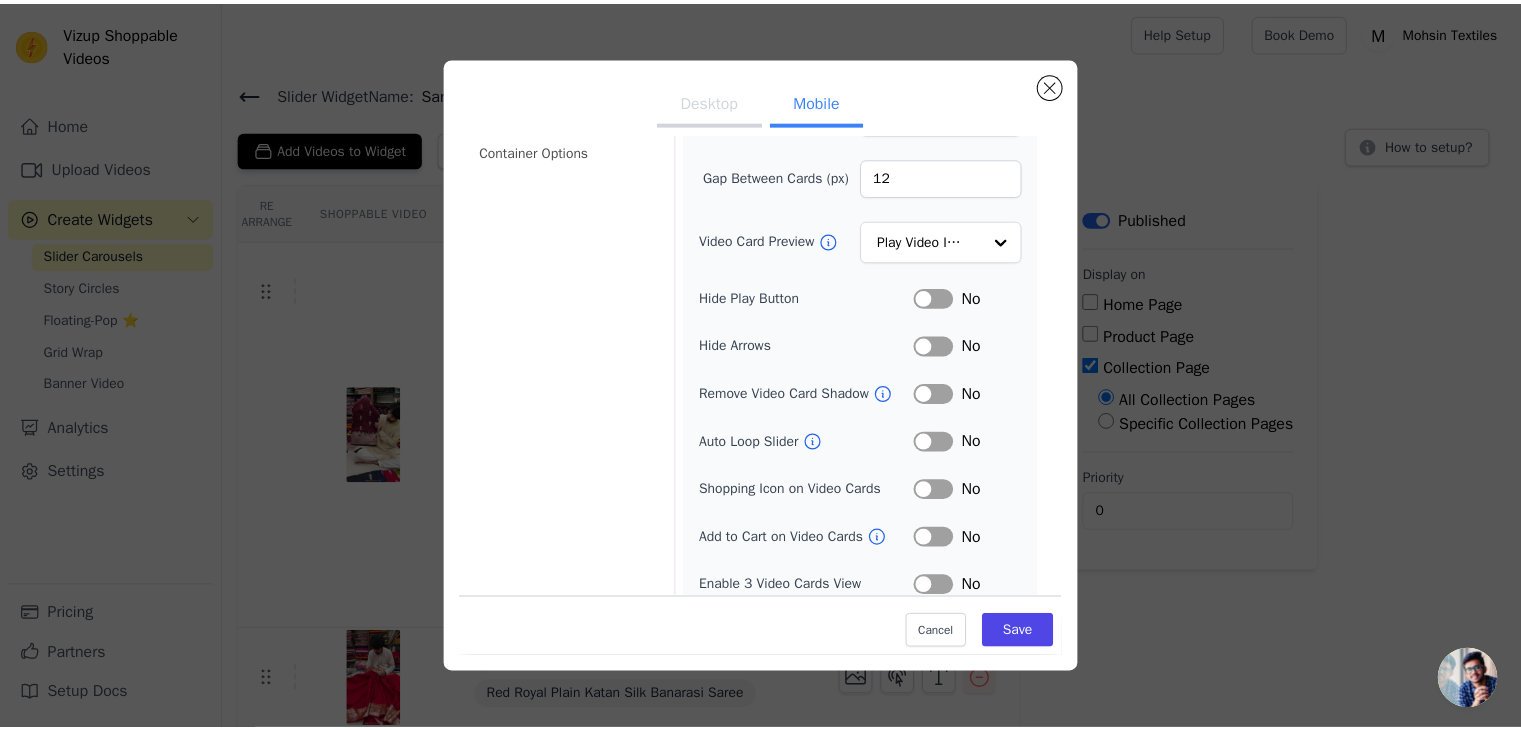 scroll, scrollTop: 204, scrollLeft: 0, axis: vertical 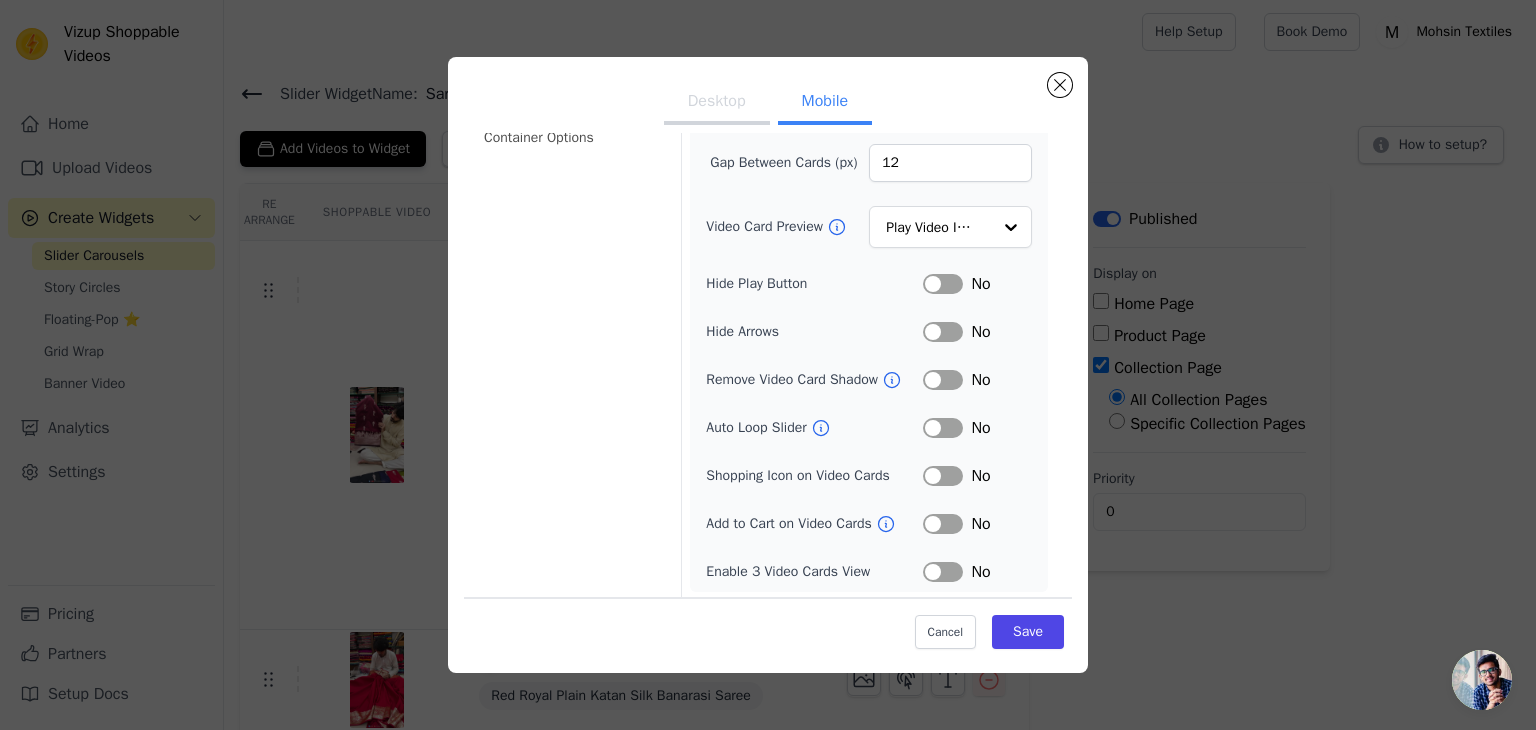 click on "Label" at bounding box center [943, 572] 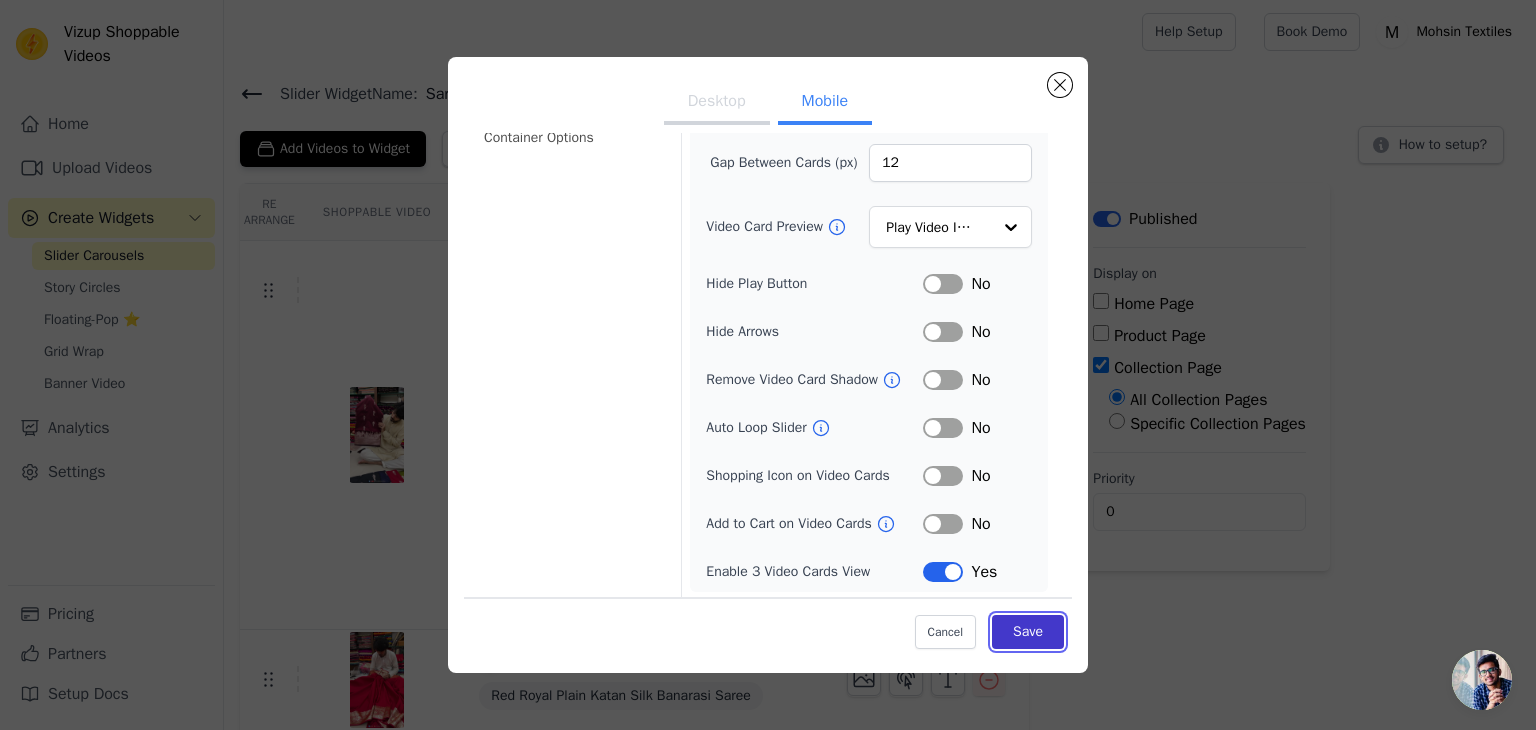 click on "Save" at bounding box center (1028, 632) 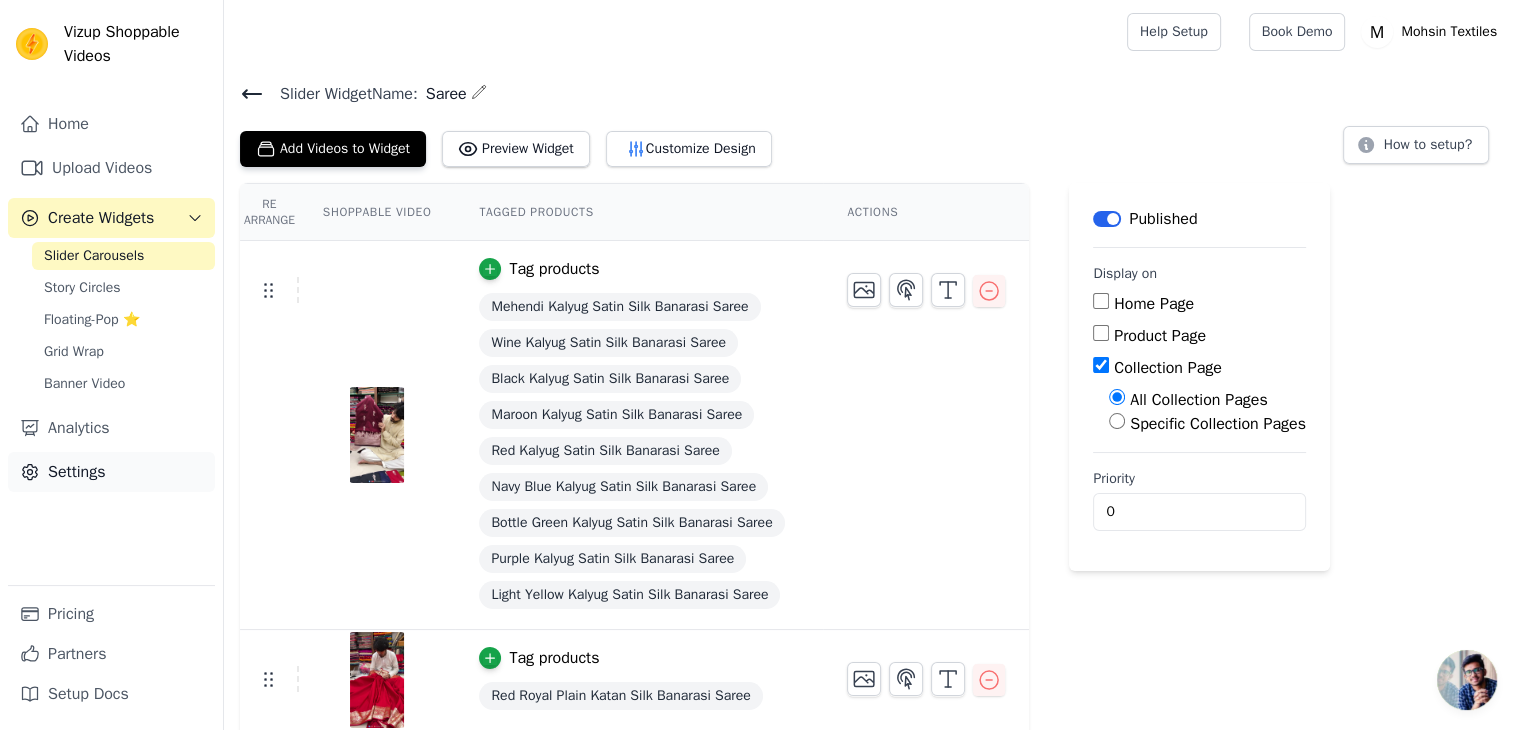 click on "Settings" at bounding box center [111, 472] 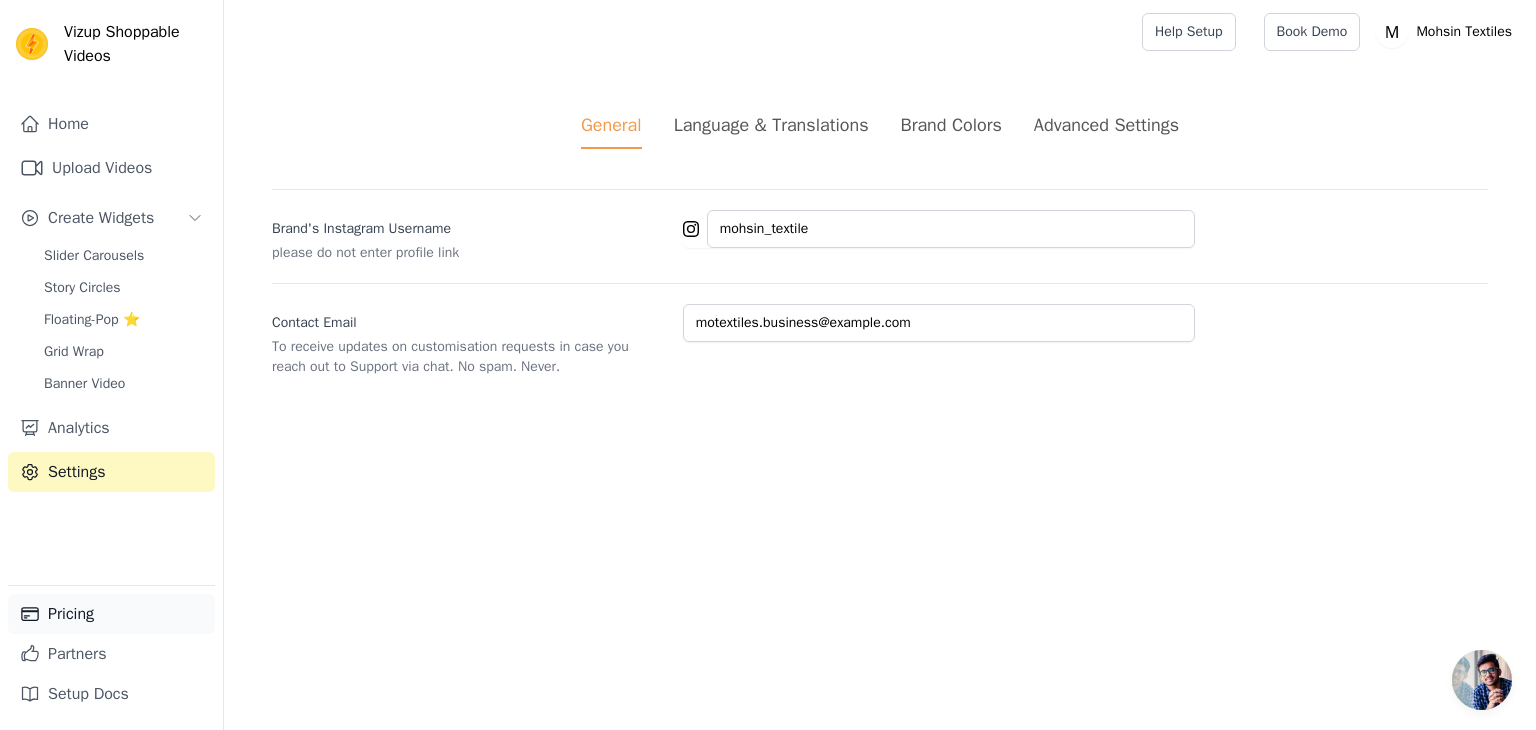 click on "Pricing" at bounding box center (111, 614) 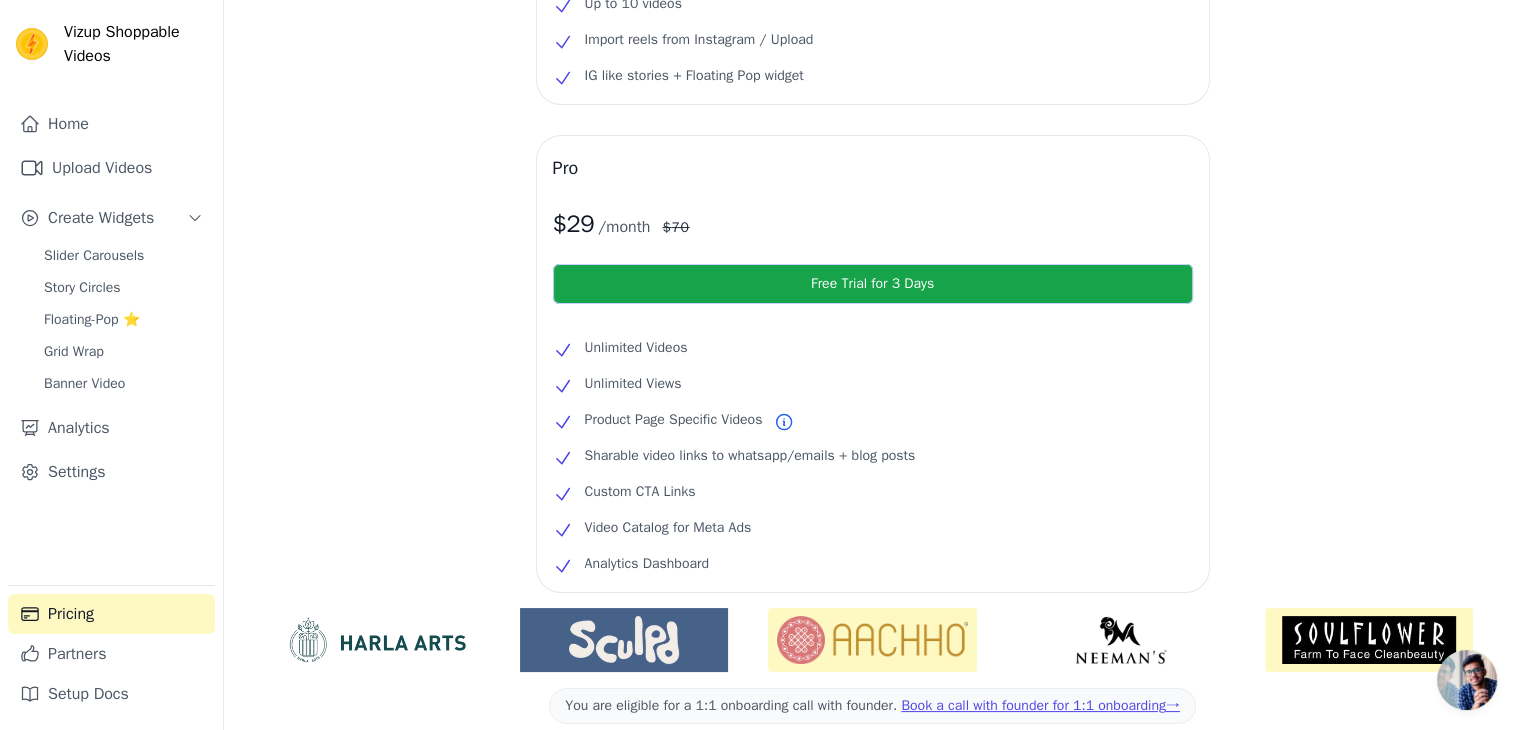 scroll, scrollTop: 448, scrollLeft: 0, axis: vertical 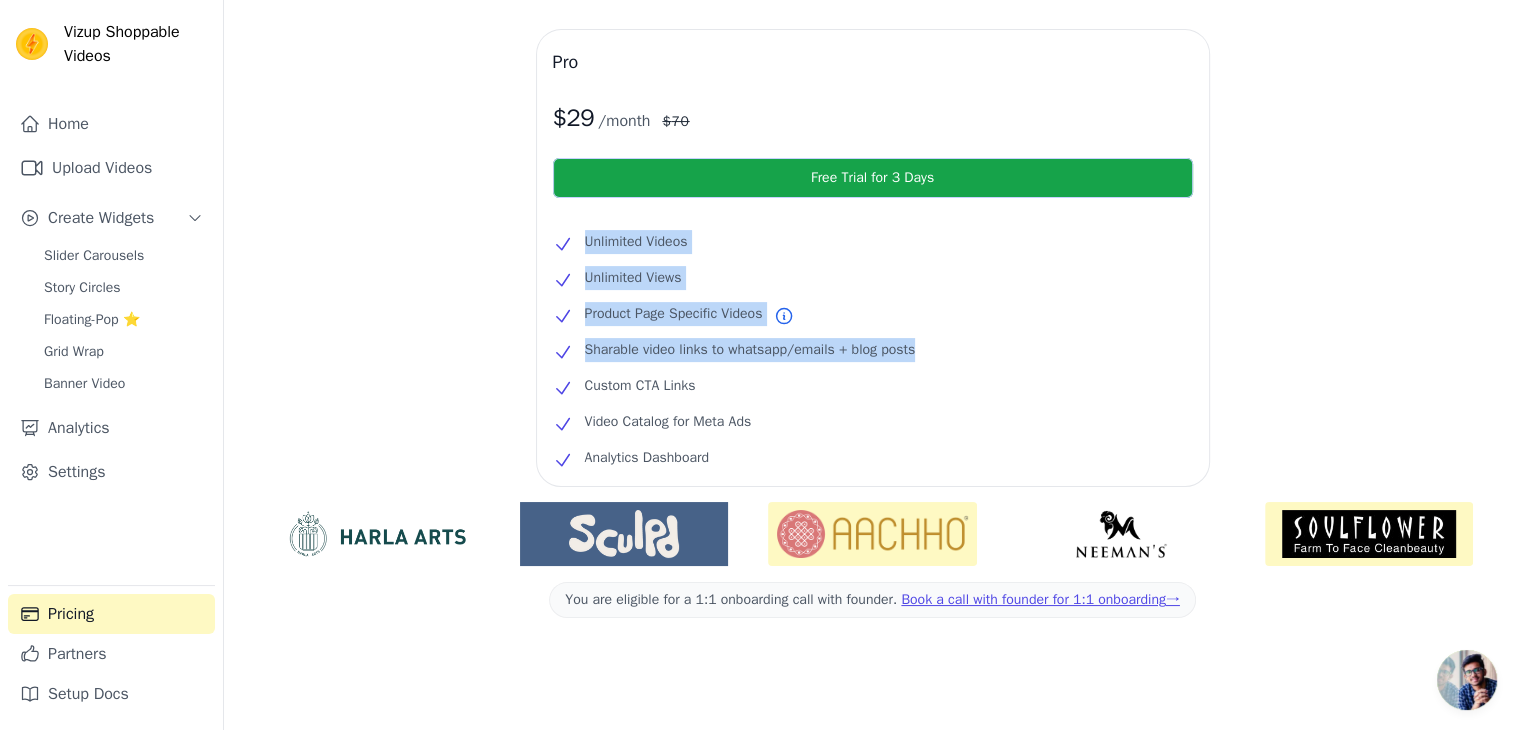 drag, startPoint x: 584, startPoint y: 239, endPoint x: 960, endPoint y: 344, distance: 390.3857 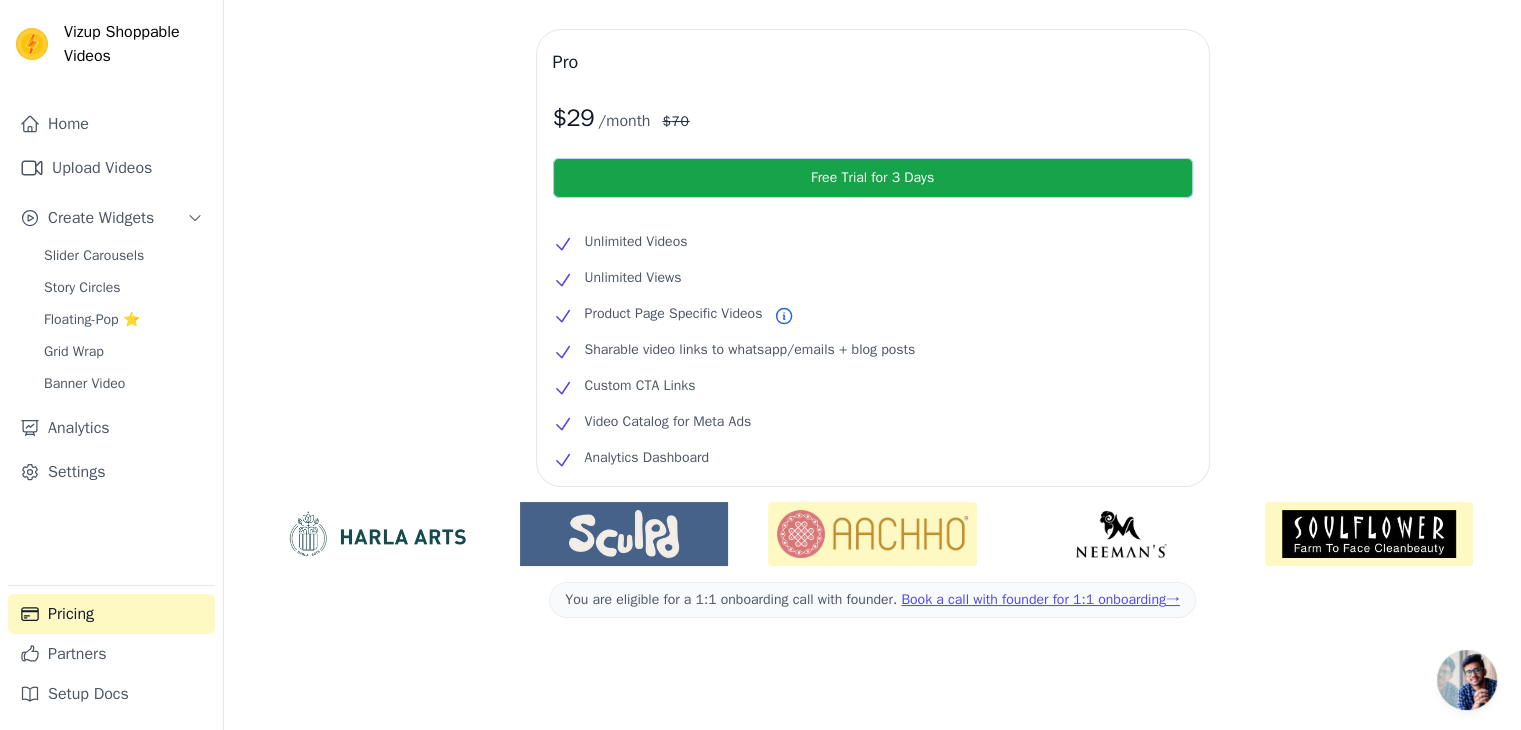 drag, startPoint x: 621, startPoint y: 384, endPoint x: 702, endPoint y: 387, distance: 81.055534 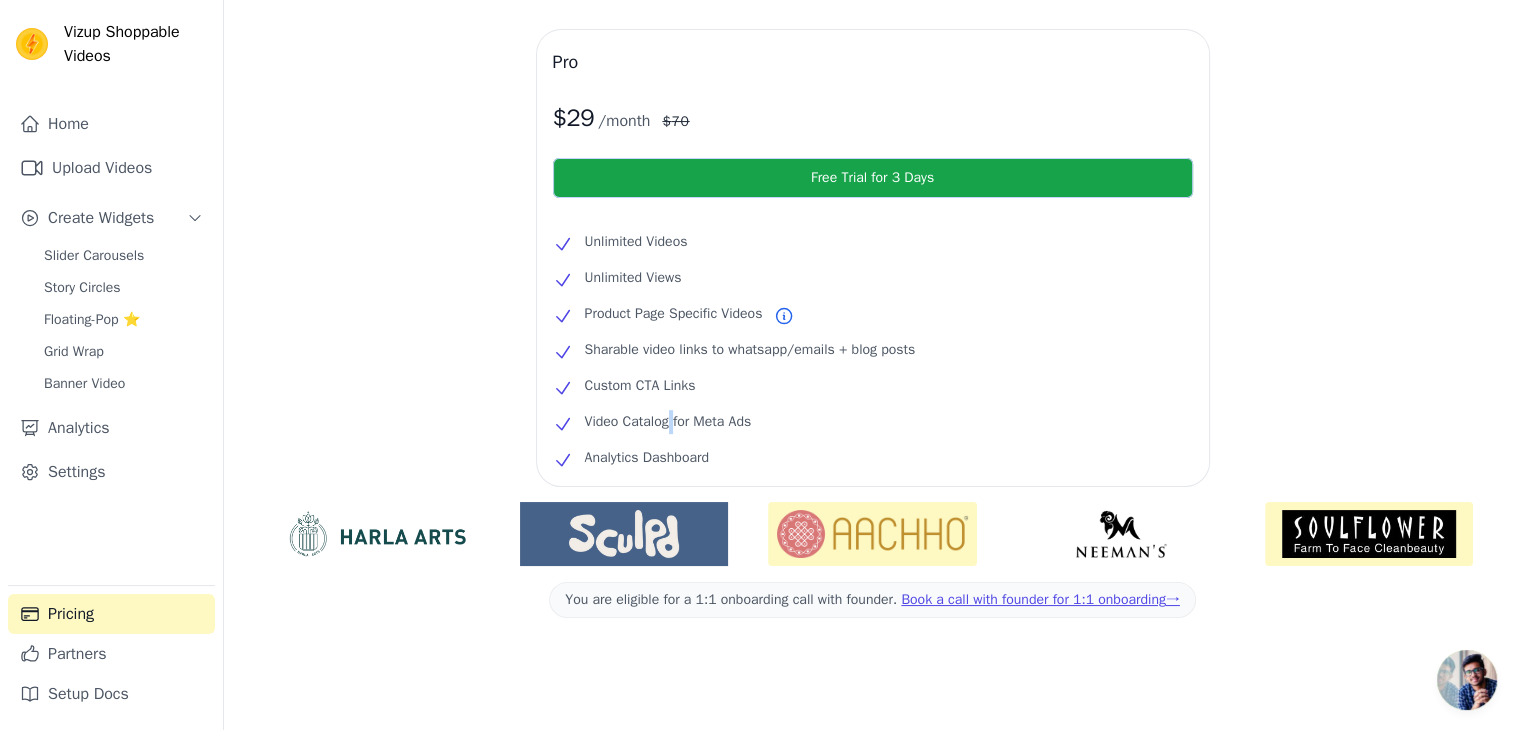 drag, startPoint x: 590, startPoint y: 421, endPoint x: 759, endPoint y: 414, distance: 169.14491 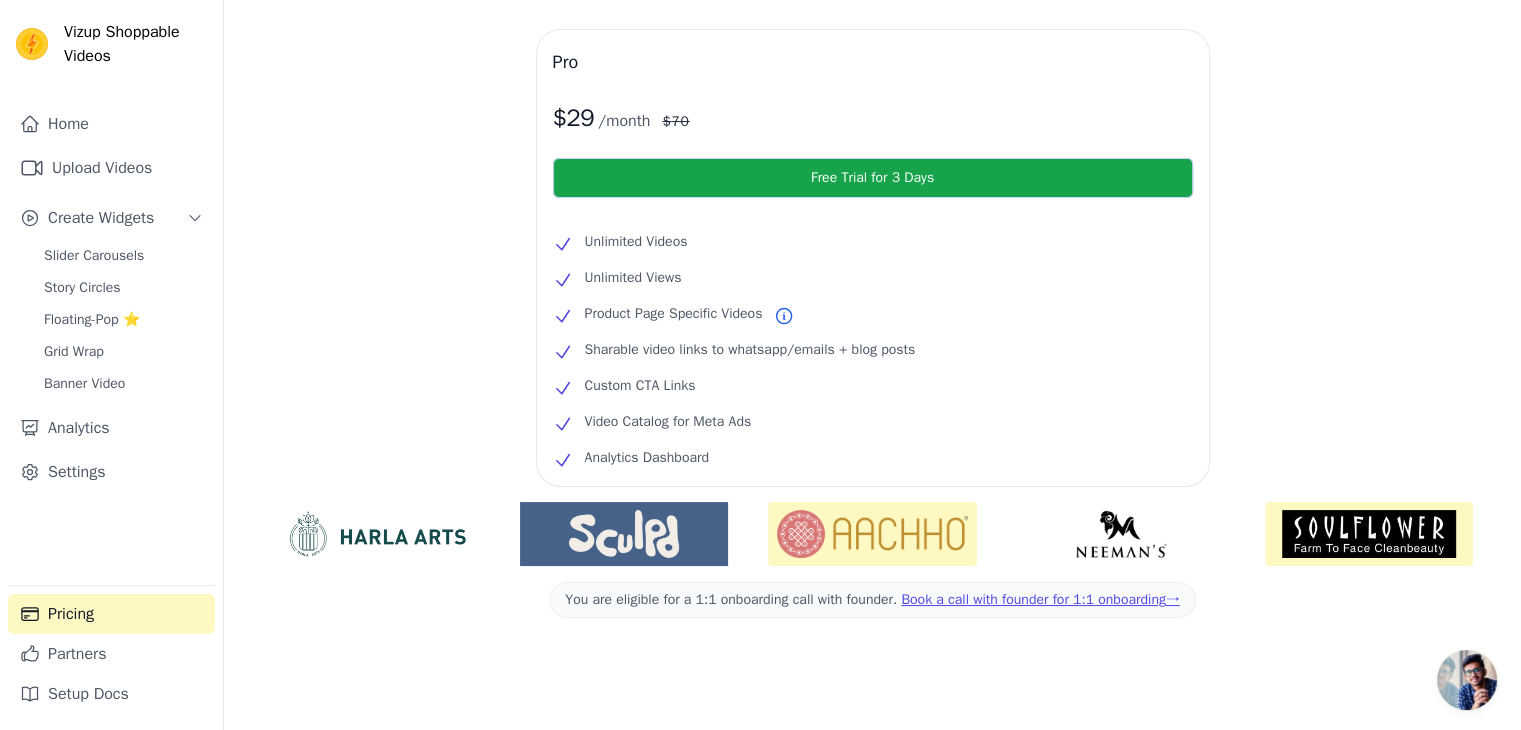 click on "Analytics Dashboard" at bounding box center [647, 458] 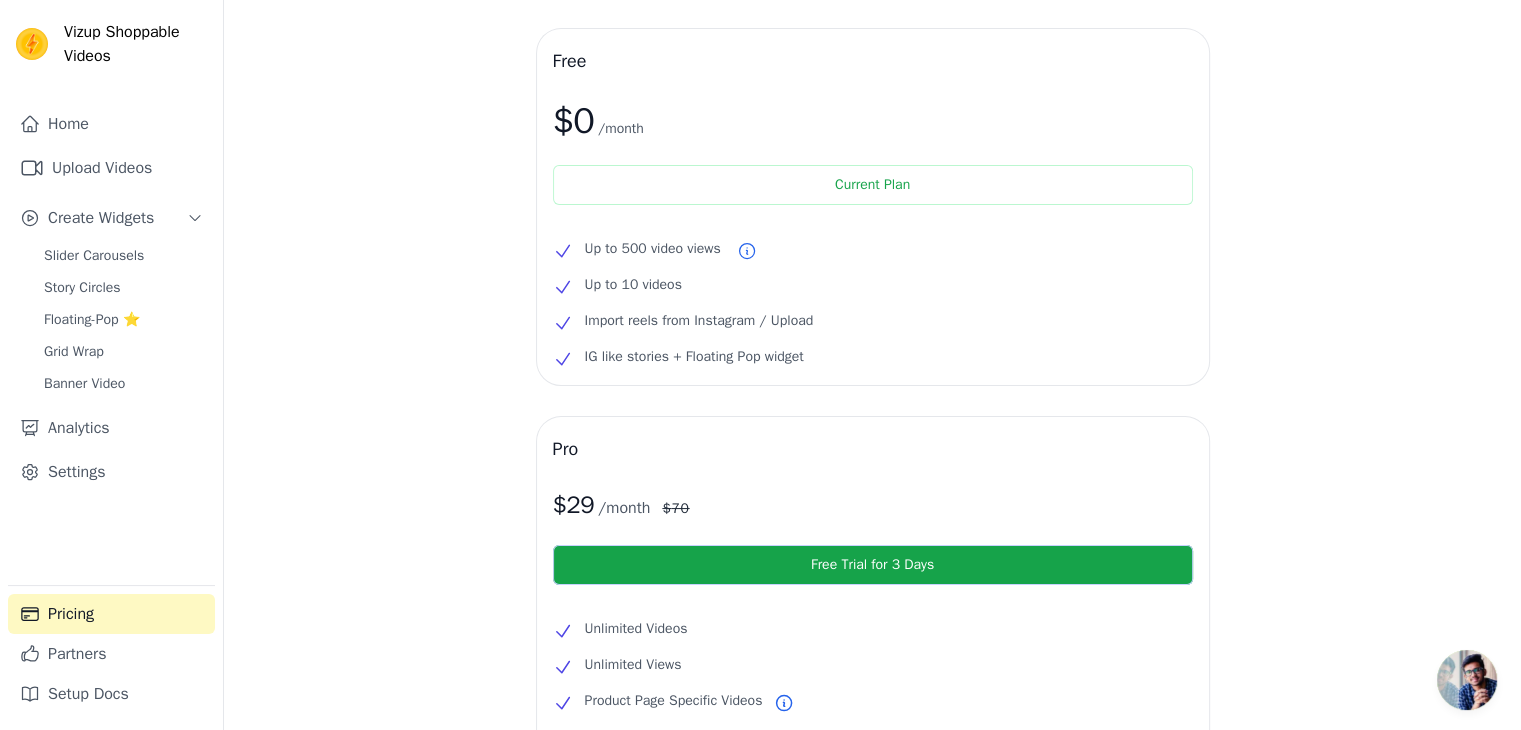 scroll, scrollTop: 0, scrollLeft: 0, axis: both 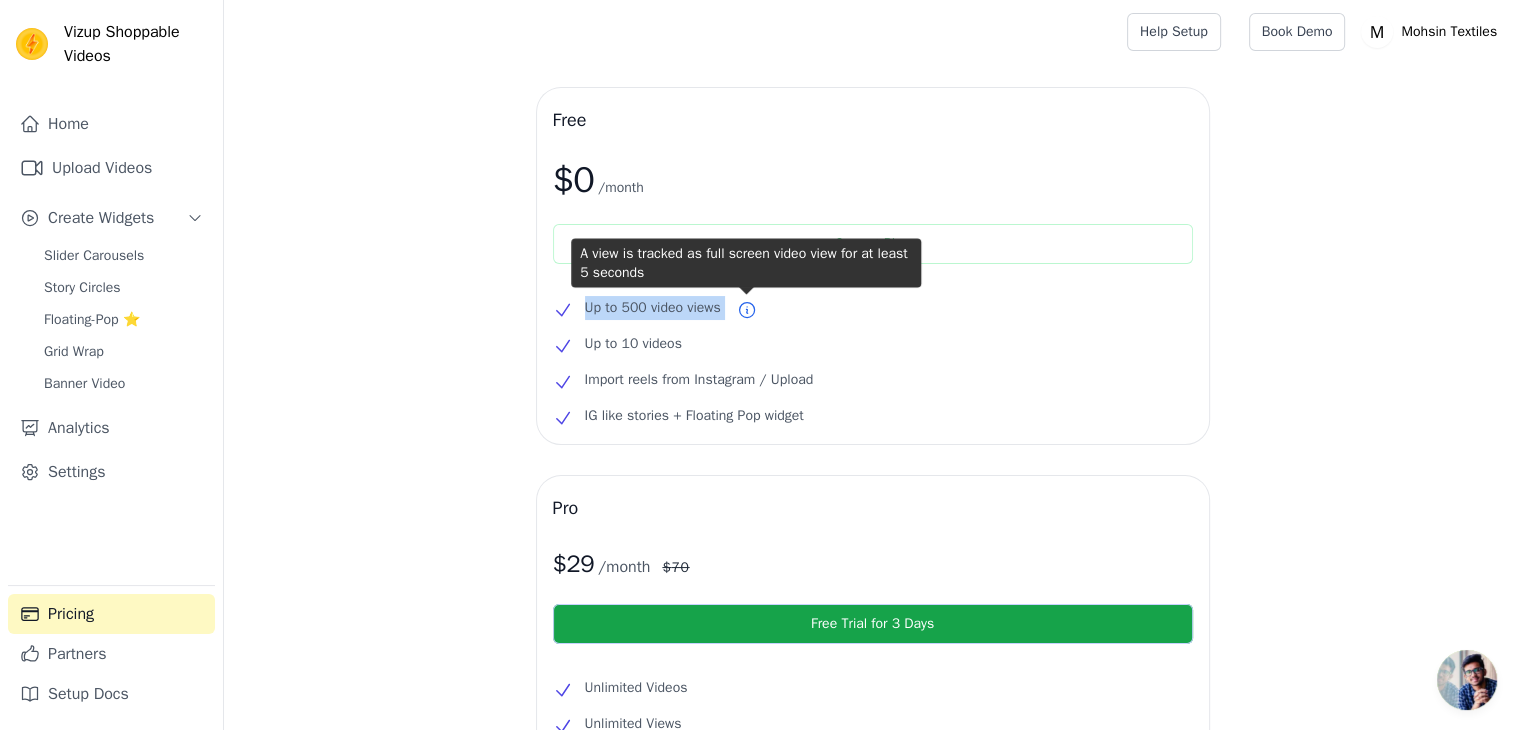drag, startPoint x: 584, startPoint y: 305, endPoint x: 736, endPoint y: 306, distance: 152.0033 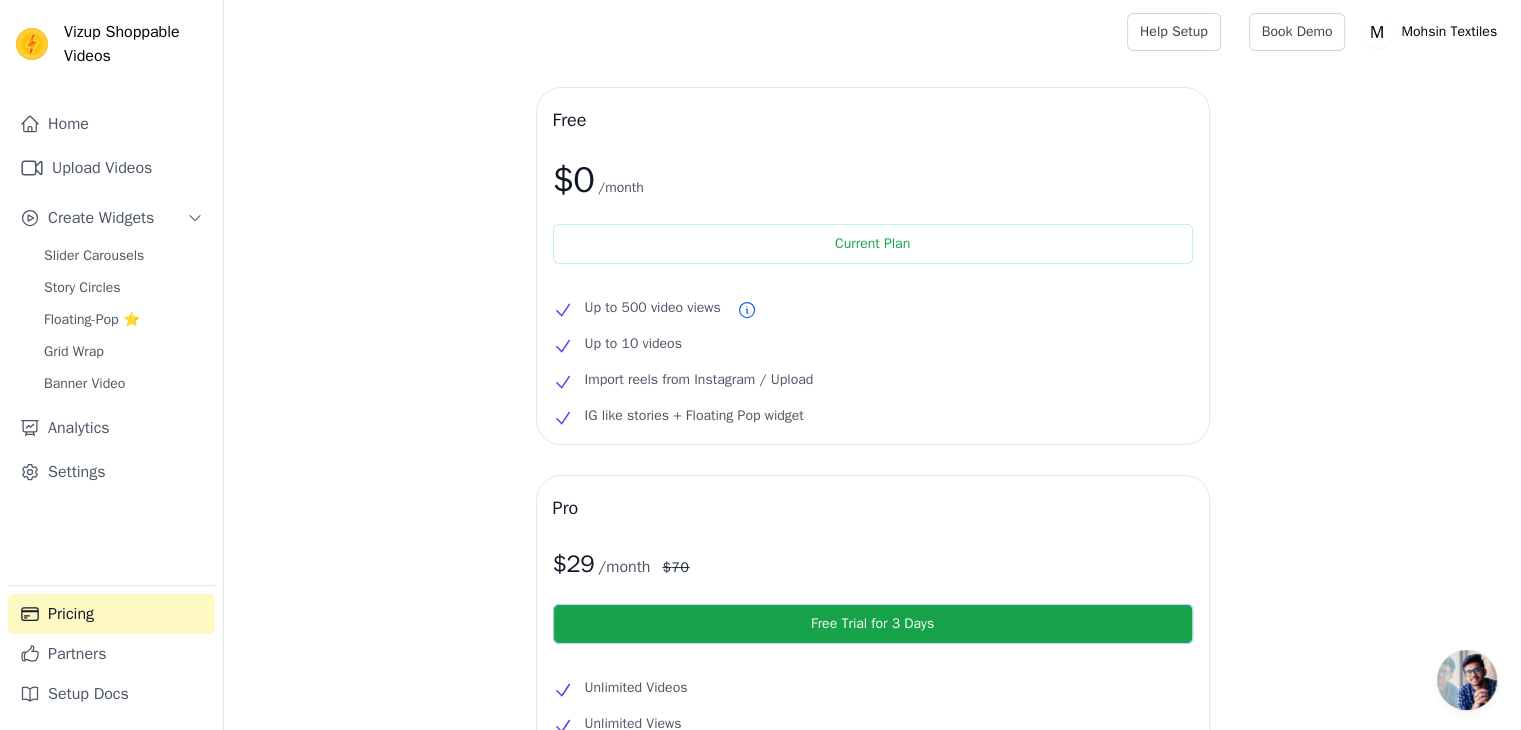 click on "Up to 500 video views       Up to 10 videos     Import reels from Instagram / Upload     IG like stories + Floating Pop widget" at bounding box center (873, 362) 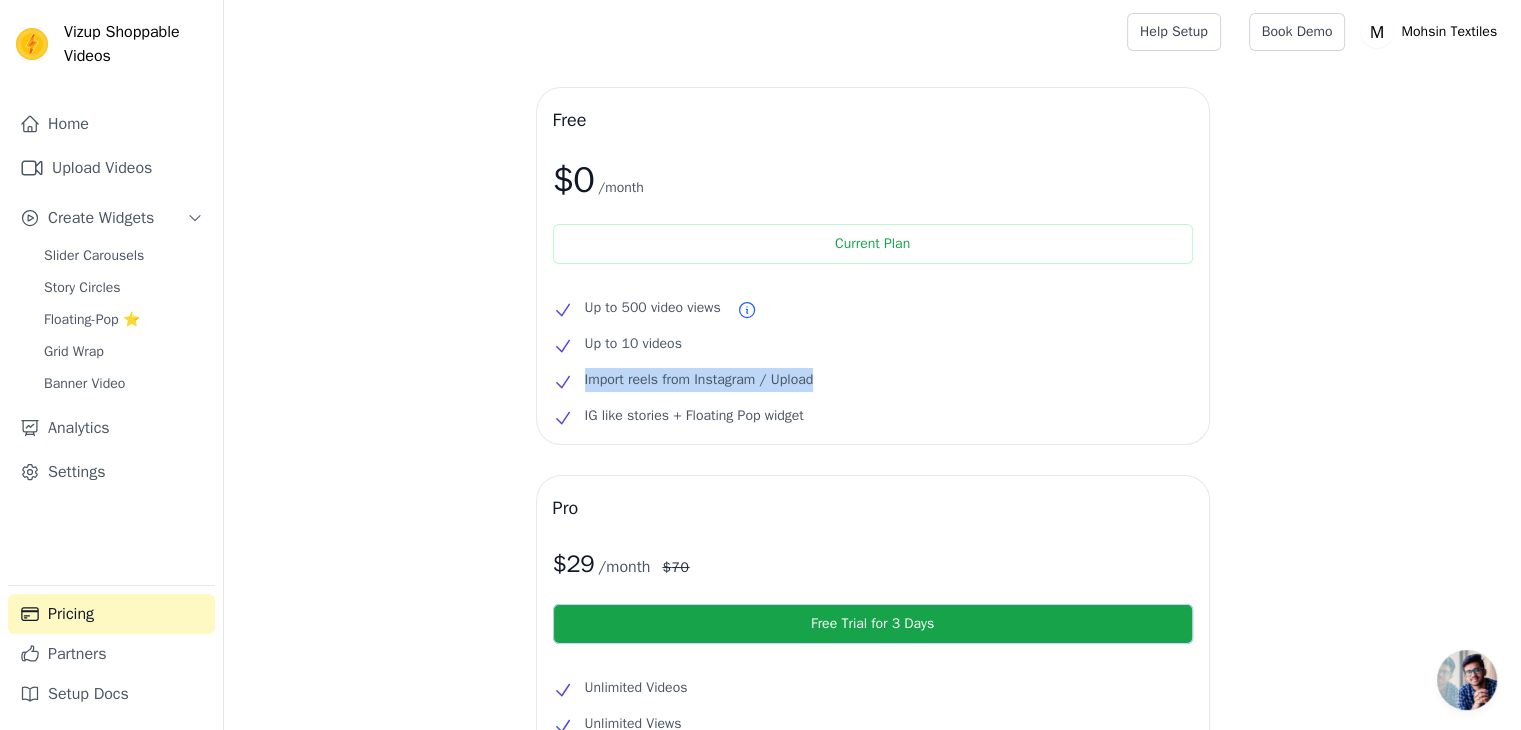 drag, startPoint x: 584, startPoint y: 381, endPoint x: 925, endPoint y: 385, distance: 341.02347 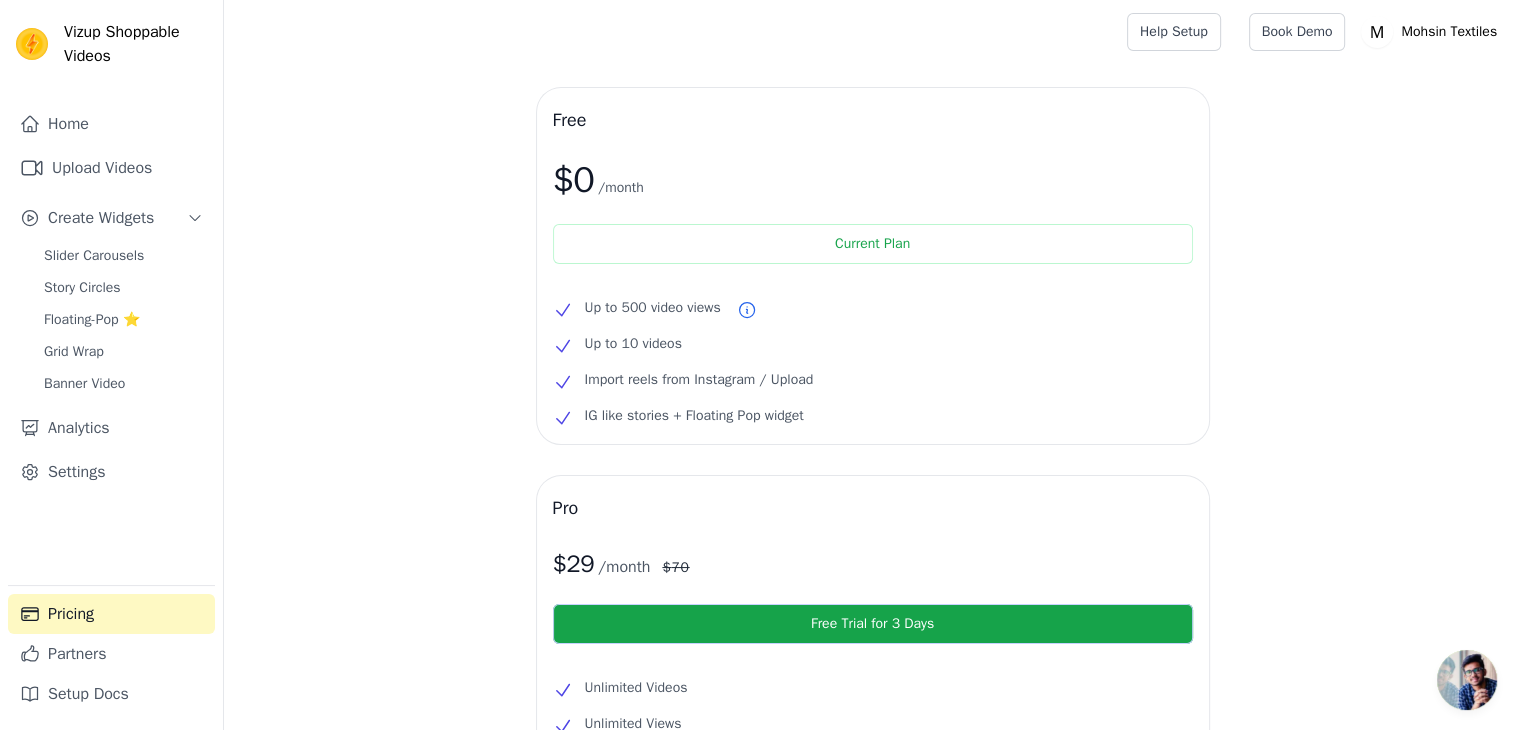 click on "IG like stories + Floating Pop widget" at bounding box center [694, 416] 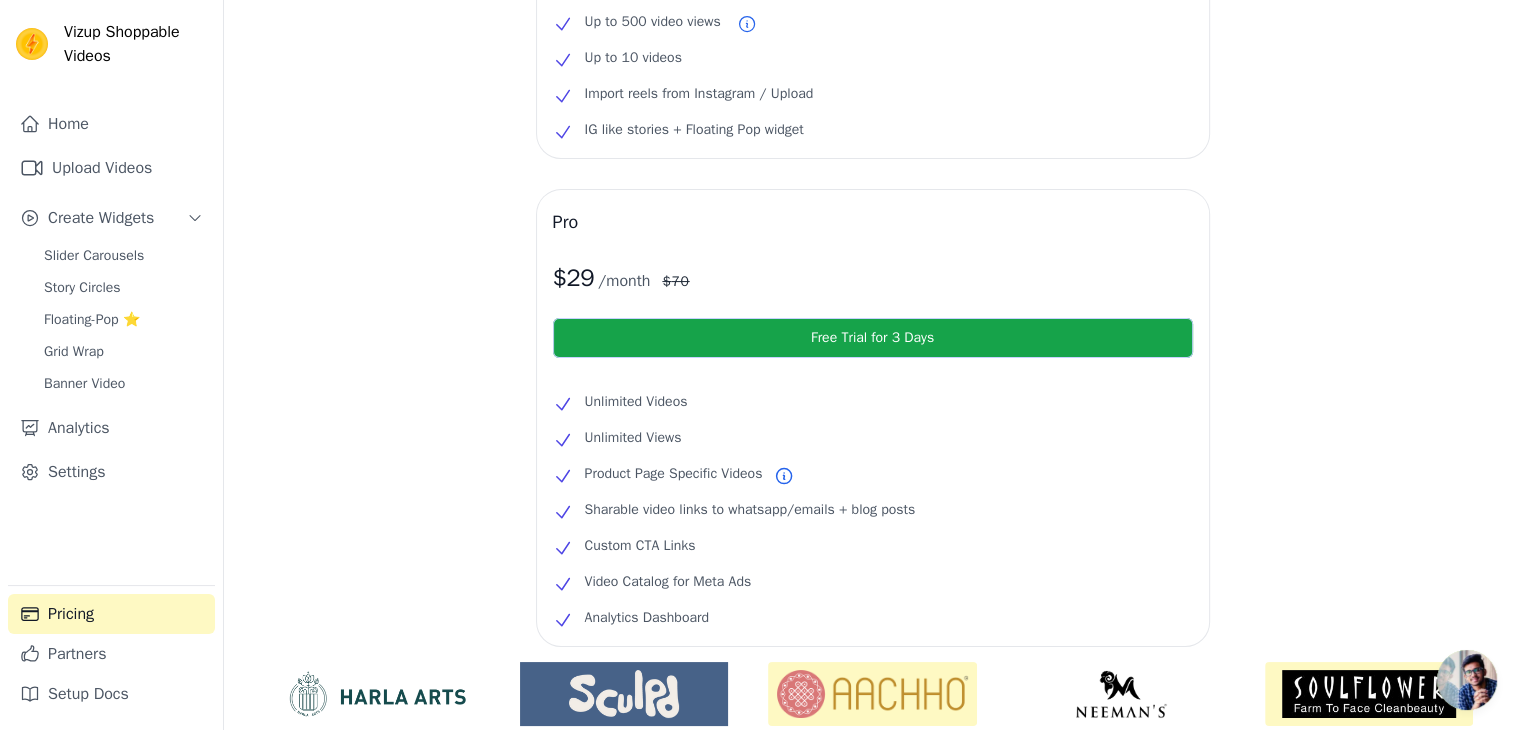 scroll, scrollTop: 400, scrollLeft: 0, axis: vertical 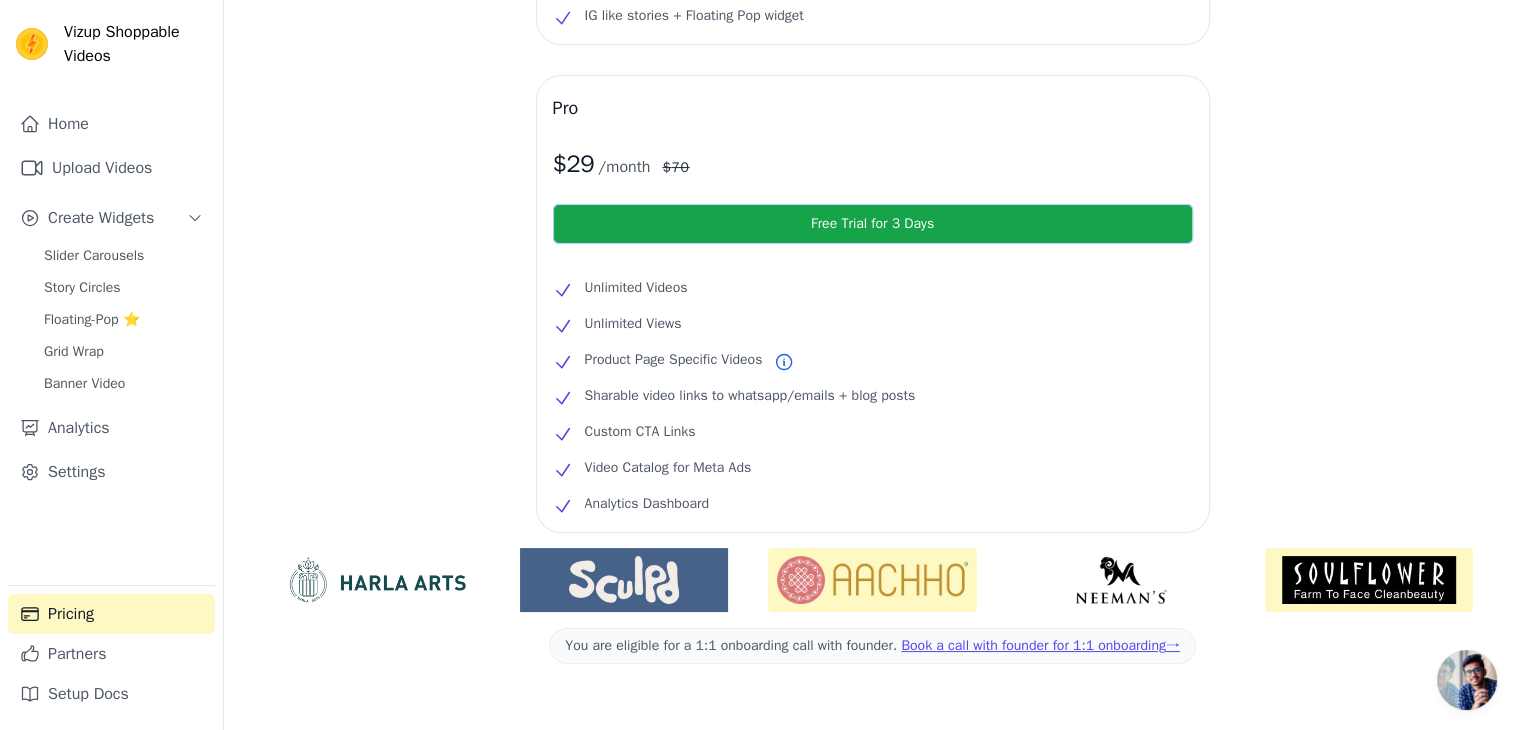 click 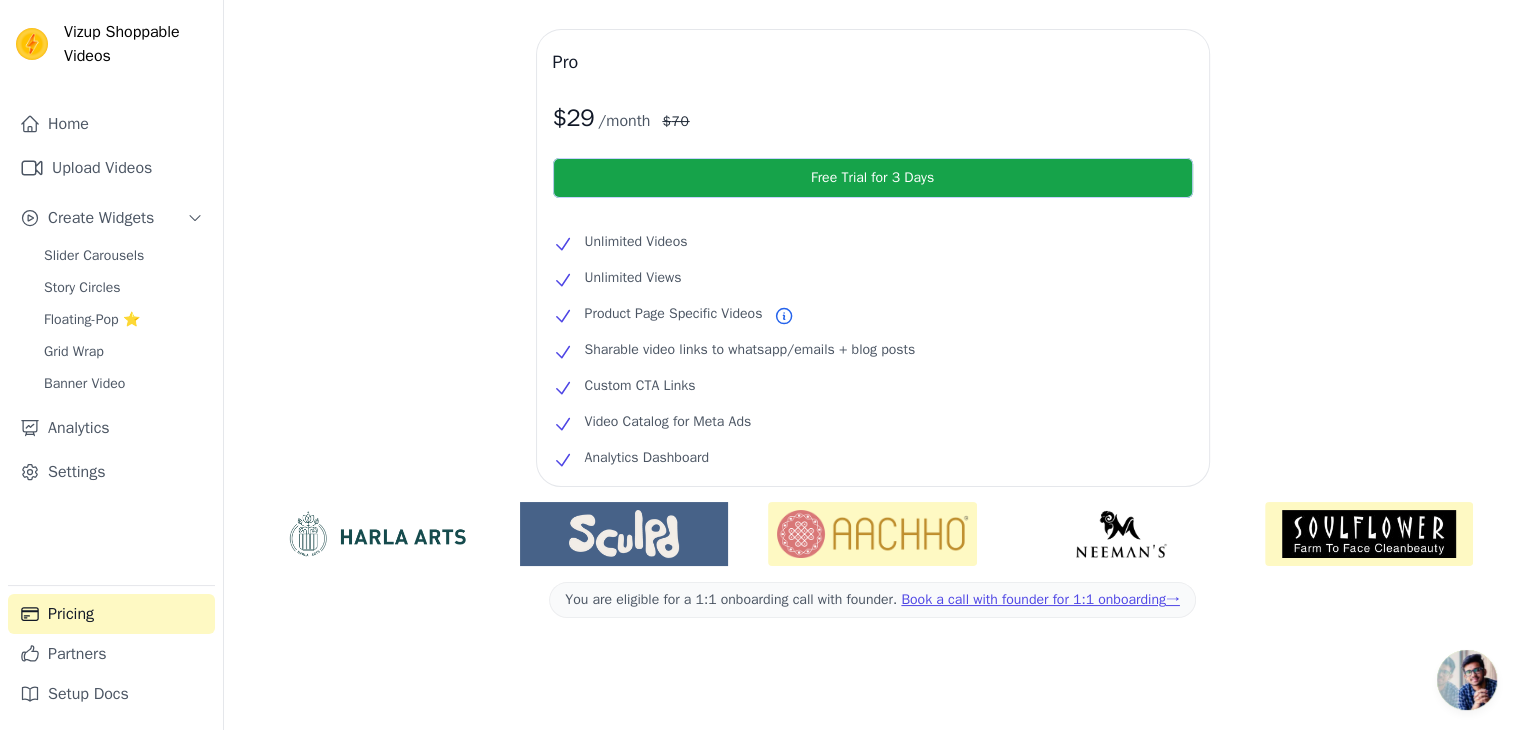 scroll, scrollTop: 0, scrollLeft: 0, axis: both 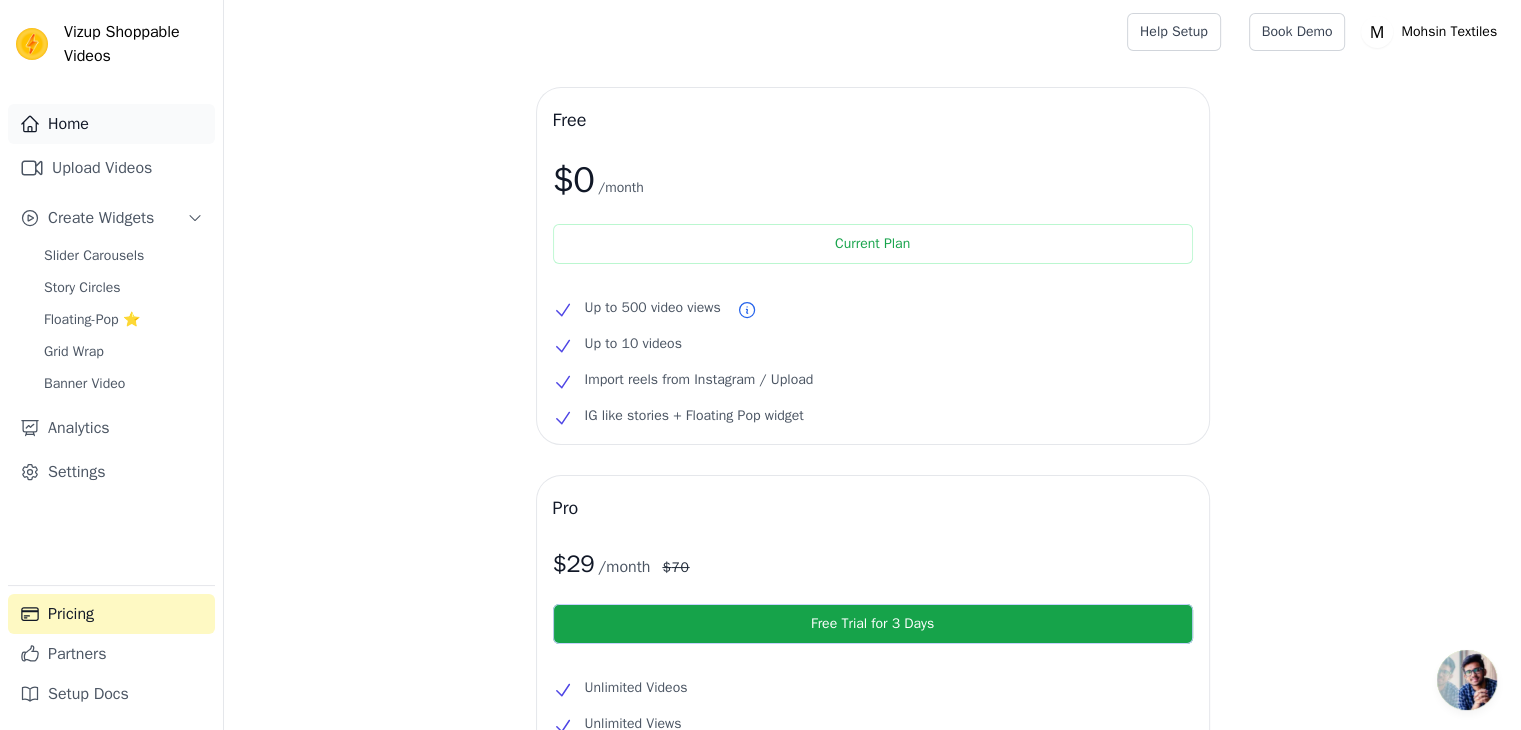 click on "Home" at bounding box center [111, 124] 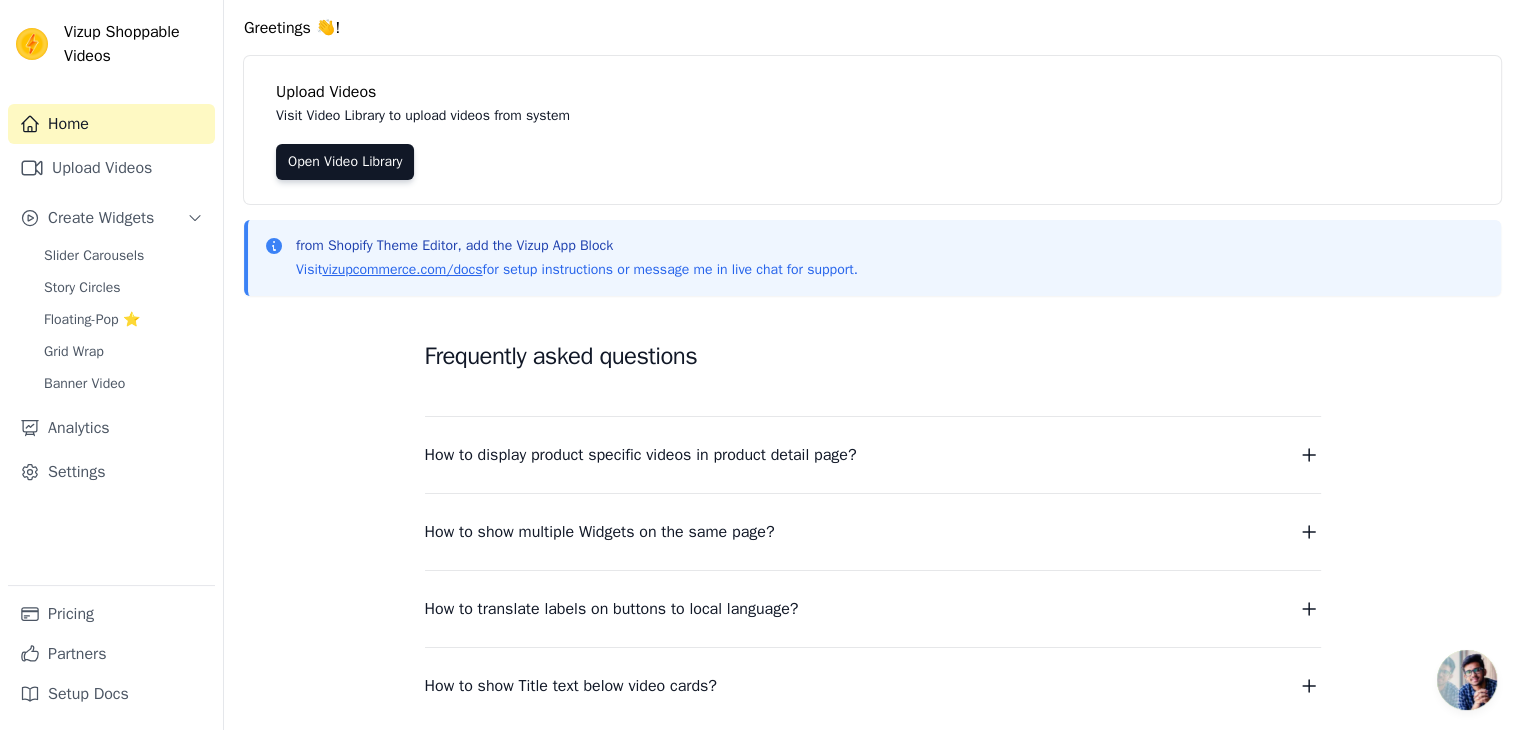 scroll, scrollTop: 0, scrollLeft: 0, axis: both 